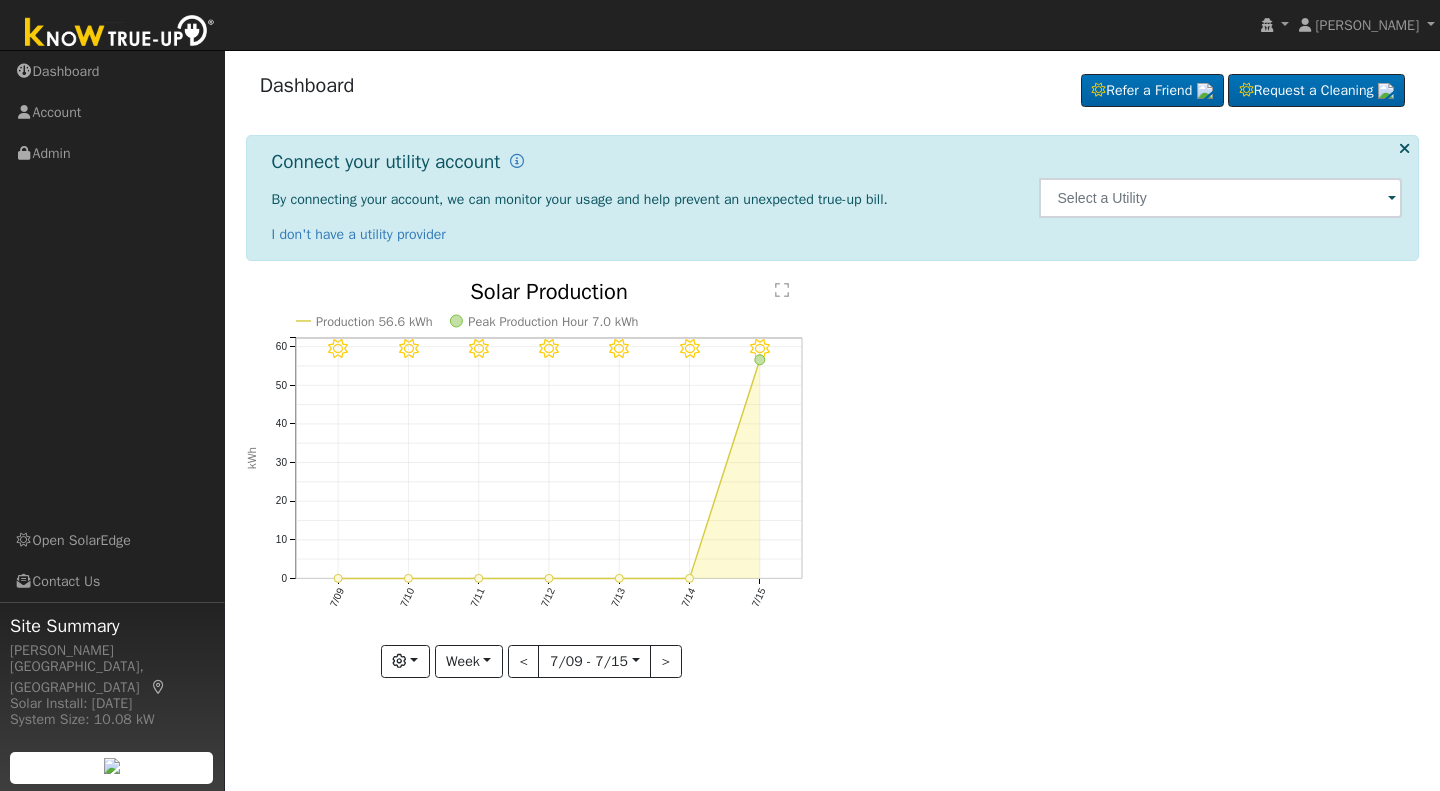 scroll, scrollTop: 0, scrollLeft: 0, axis: both 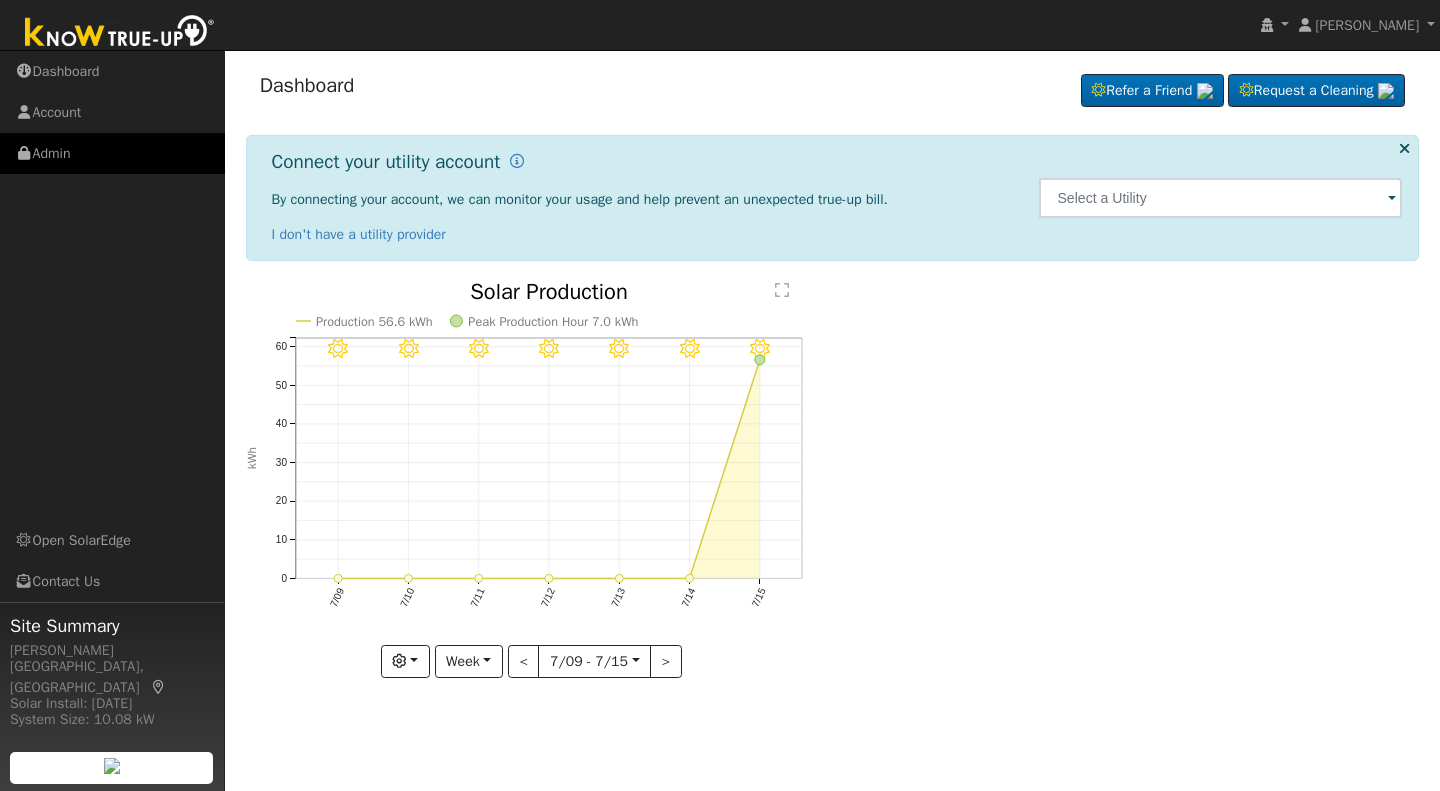 click on "Admin" at bounding box center [112, 153] 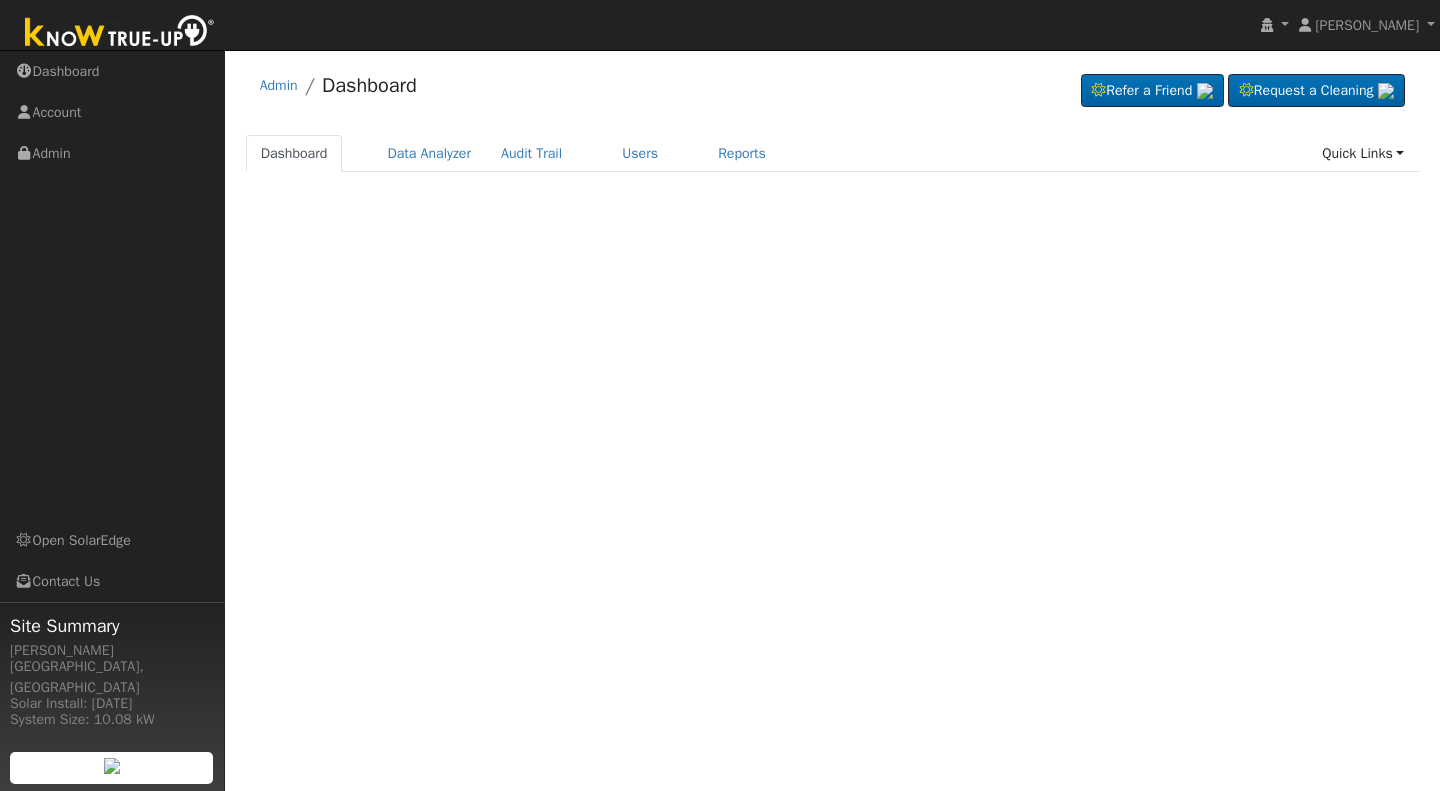 scroll, scrollTop: 0, scrollLeft: 0, axis: both 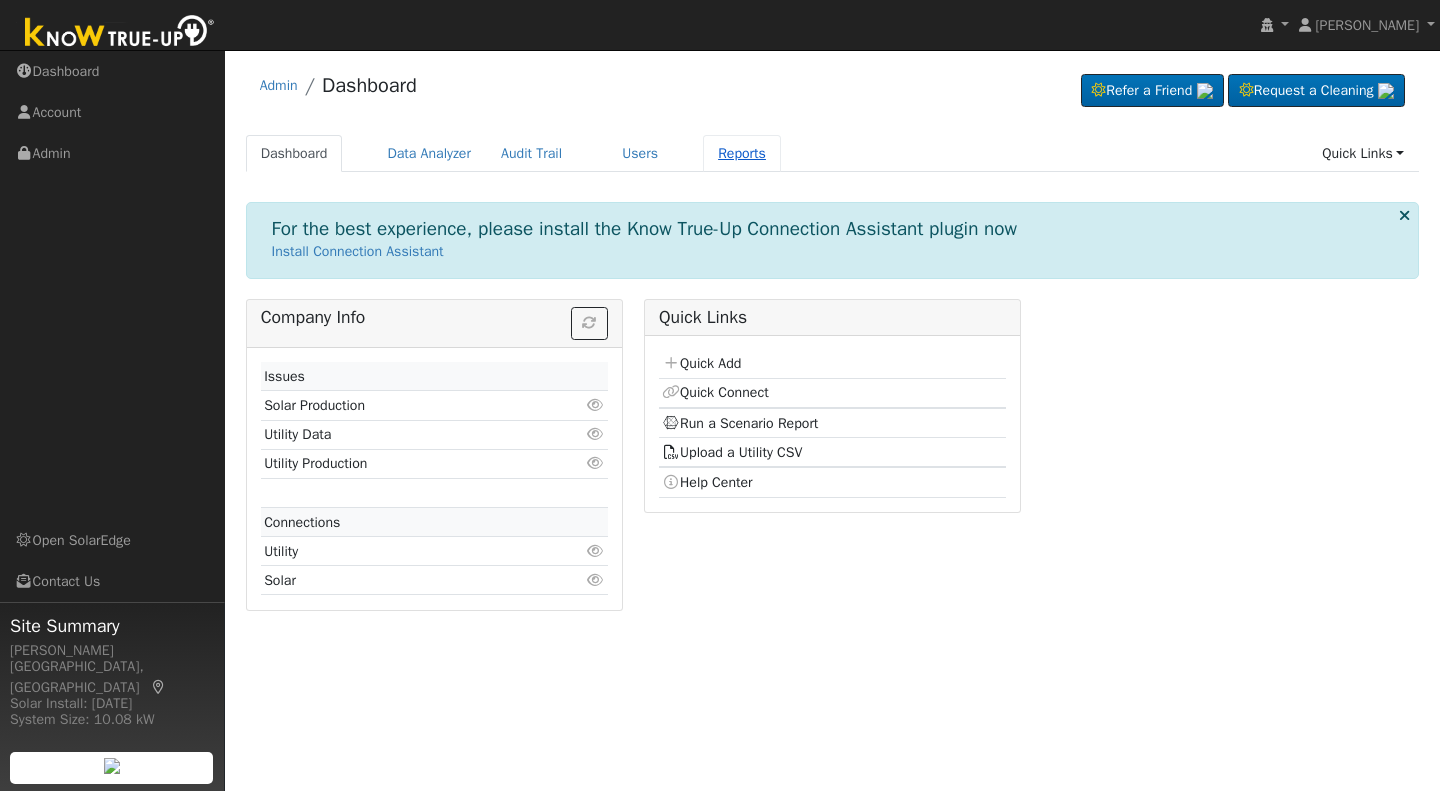 click on "Reports" at bounding box center (742, 153) 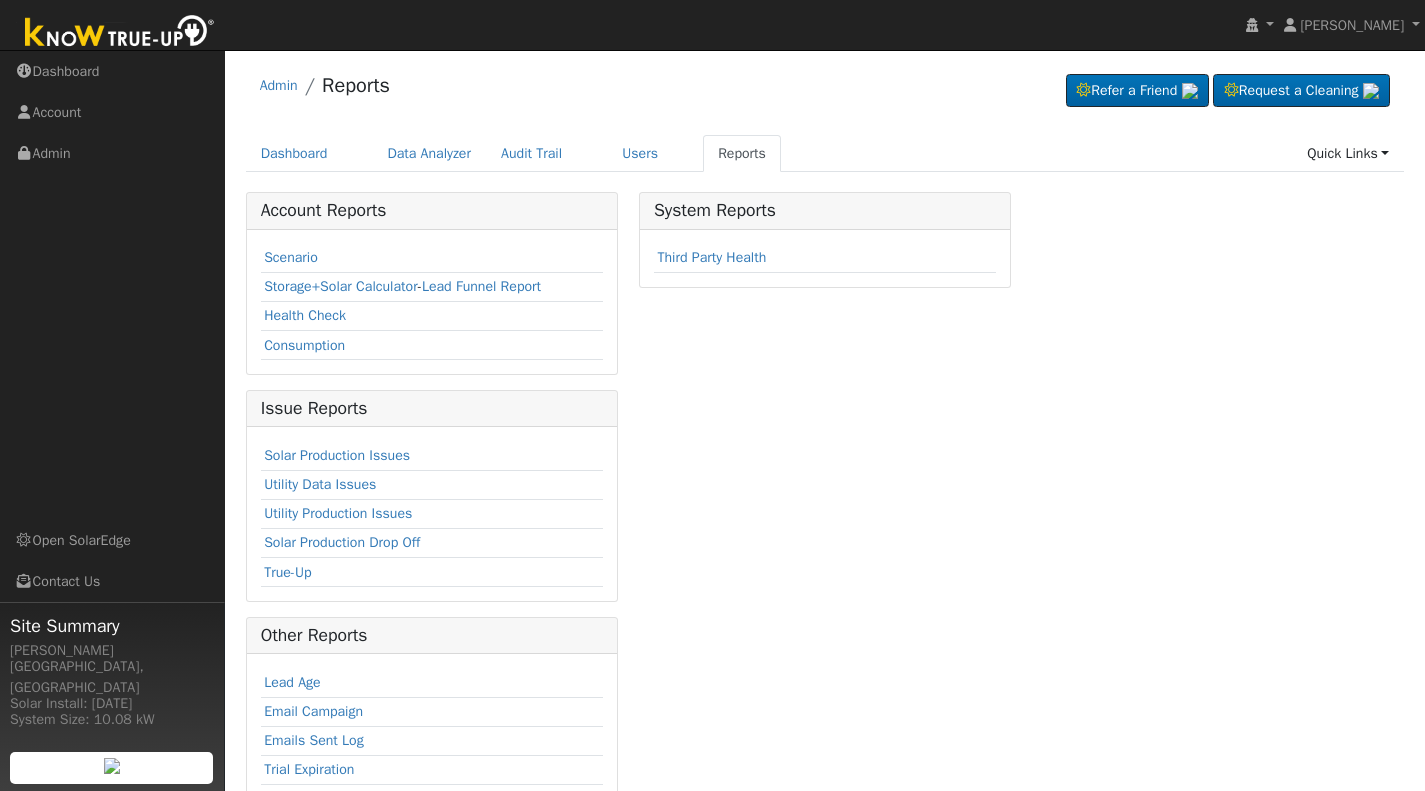 scroll, scrollTop: 0, scrollLeft: 0, axis: both 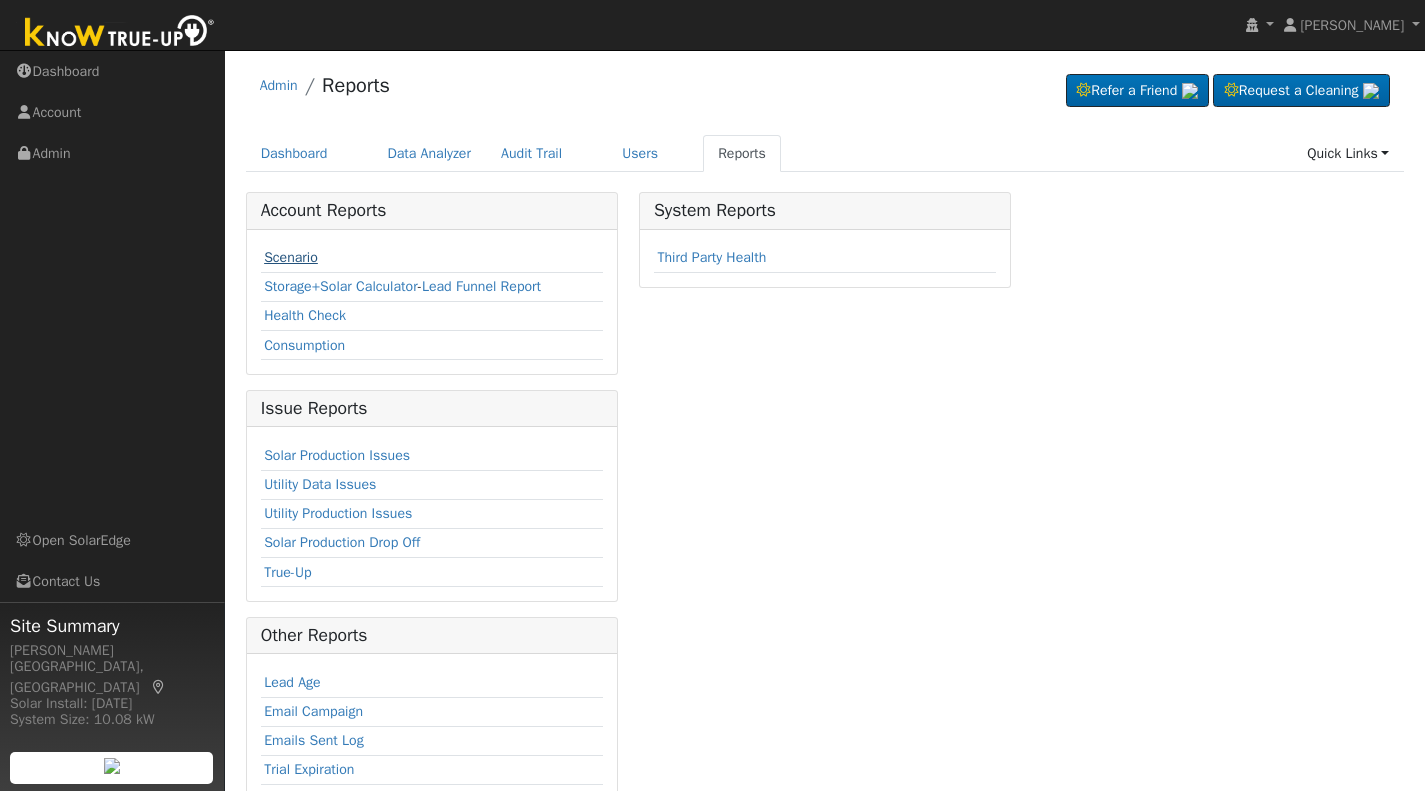 click on "Scenario" at bounding box center (291, 257) 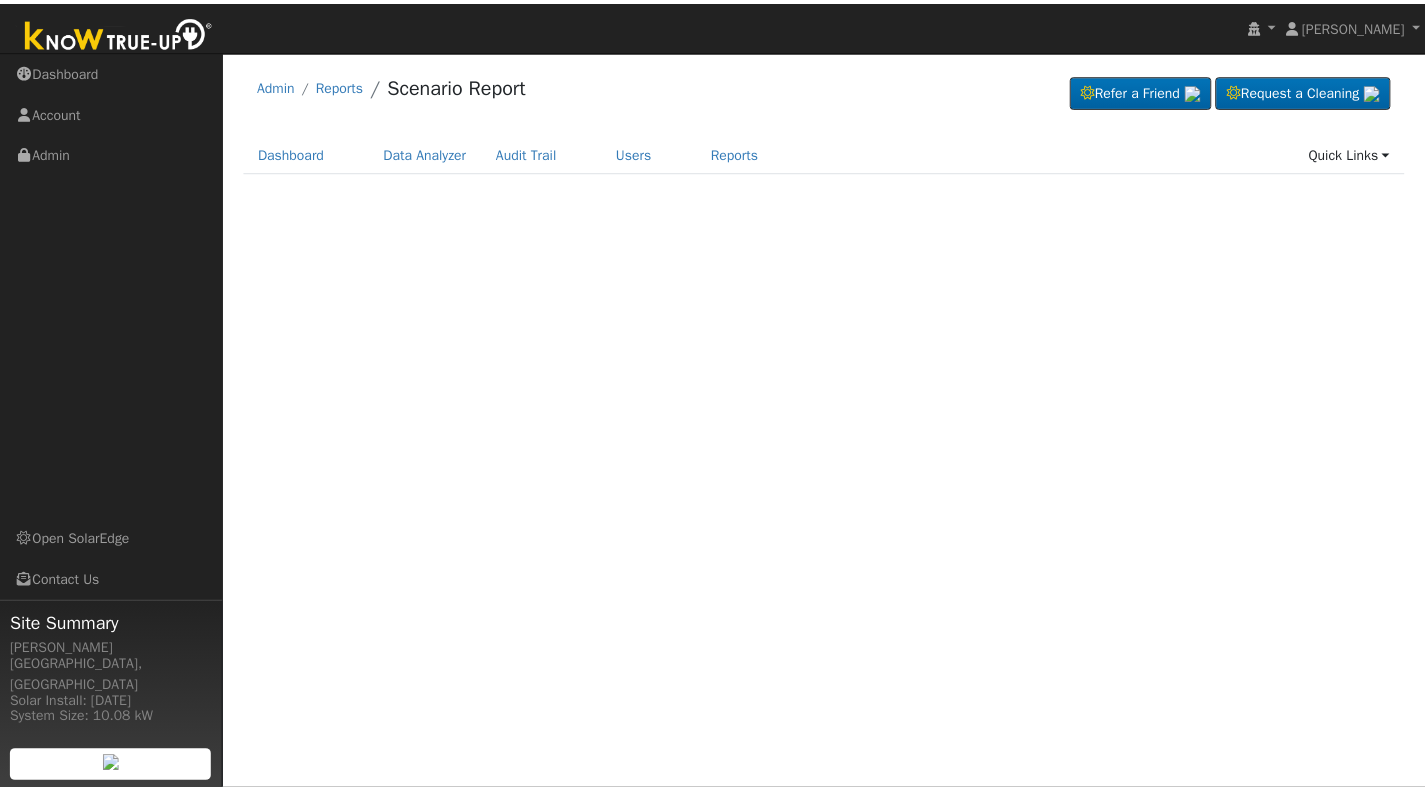 scroll, scrollTop: 0, scrollLeft: 0, axis: both 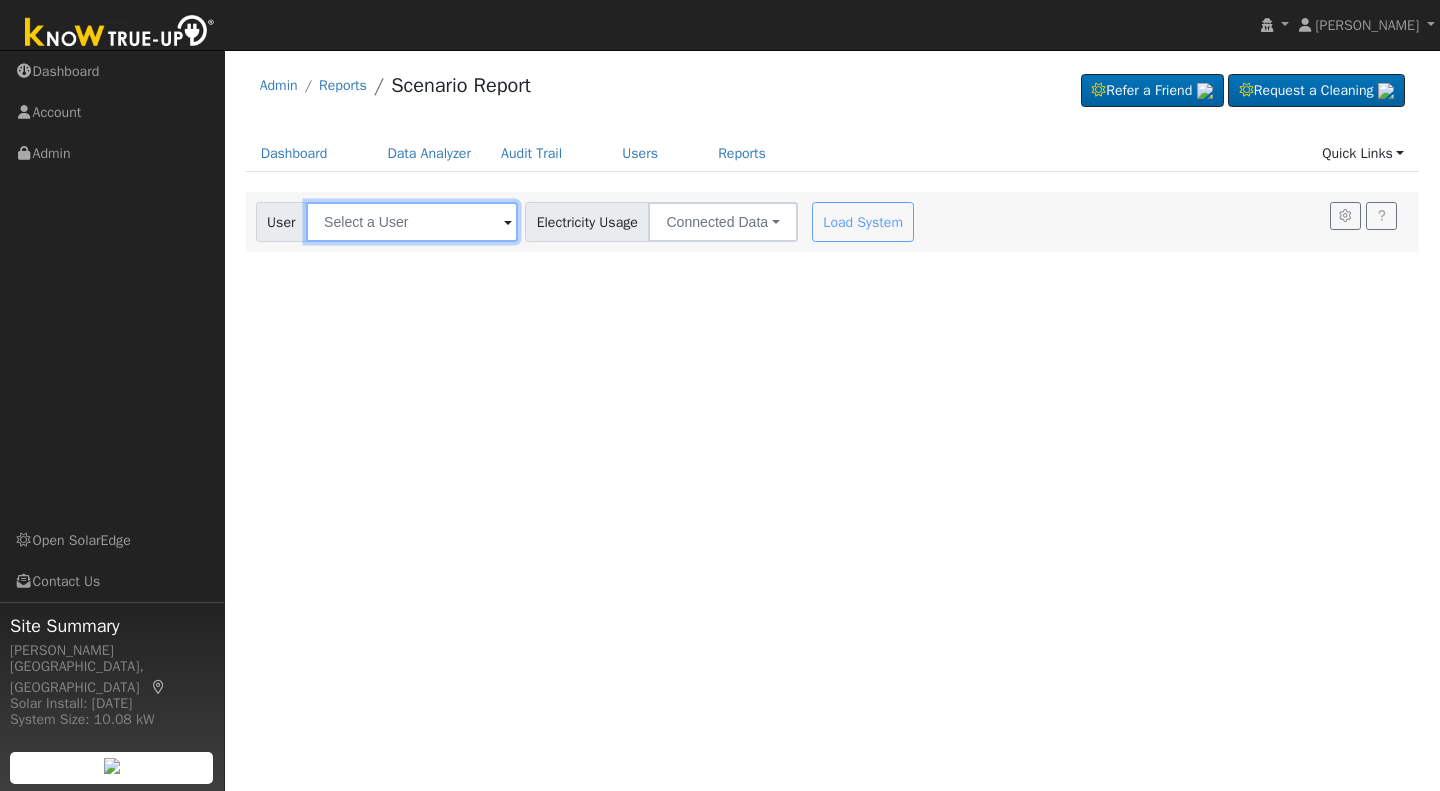 click at bounding box center [412, 222] 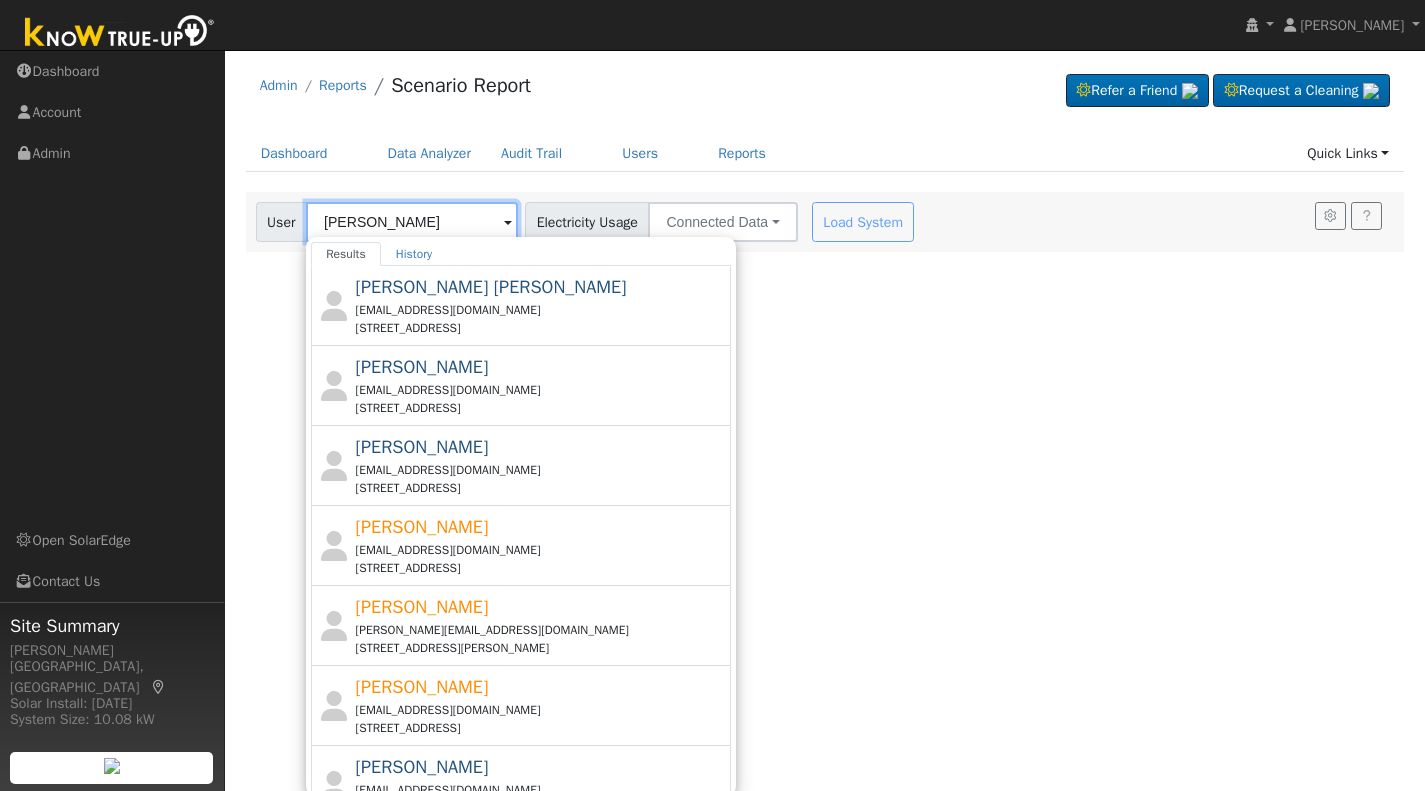 type on "[PERSON_NAME]" 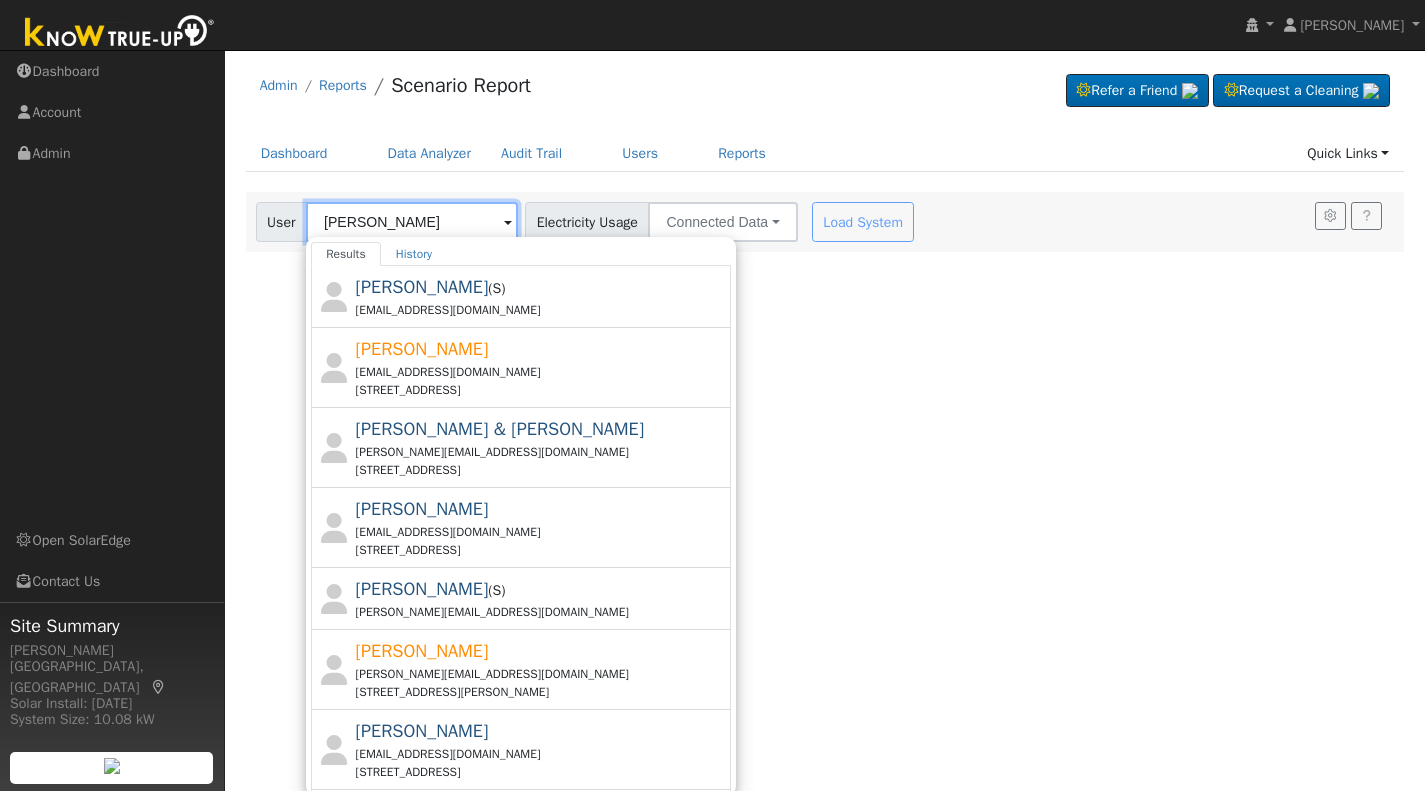 type on "Andrew Dale" 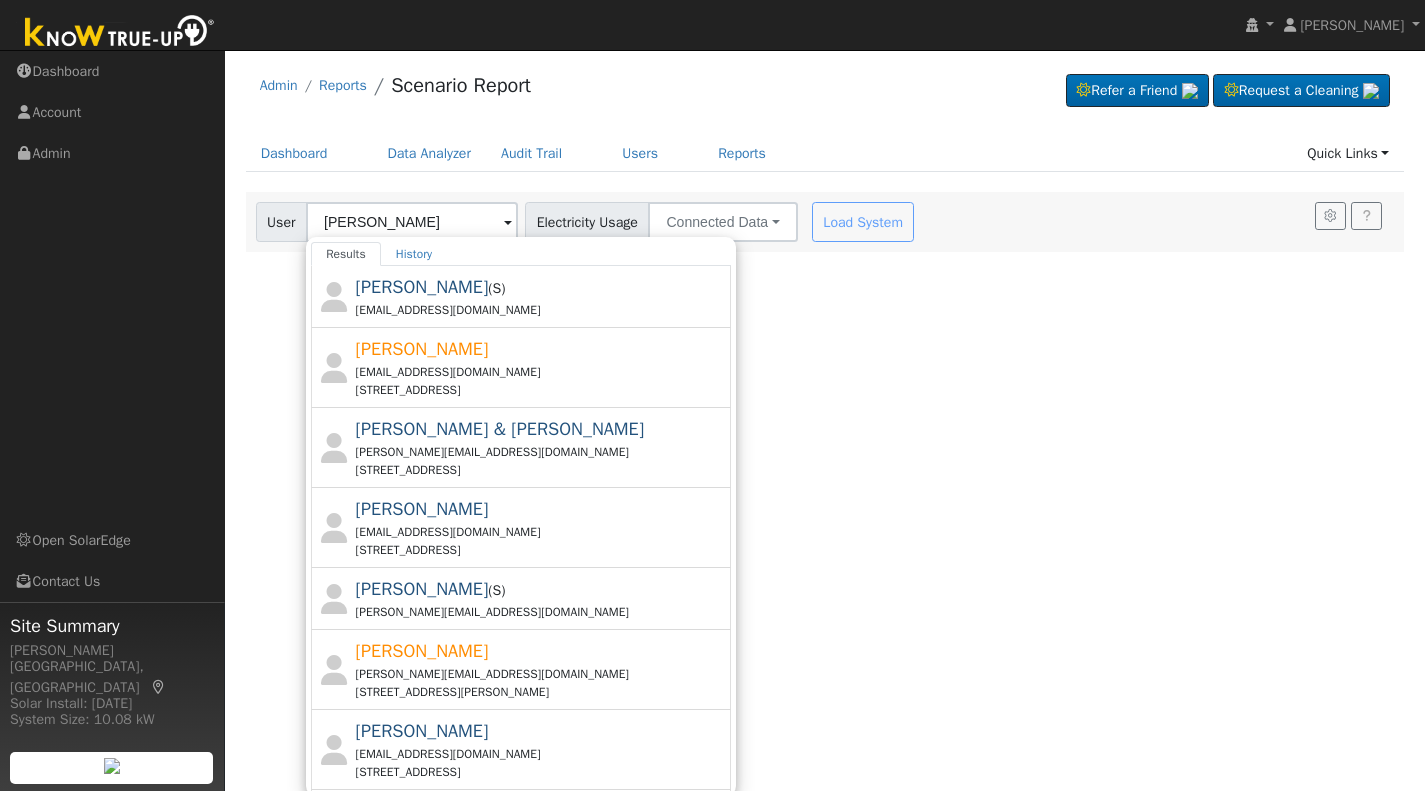 click at bounding box center (508, 223) 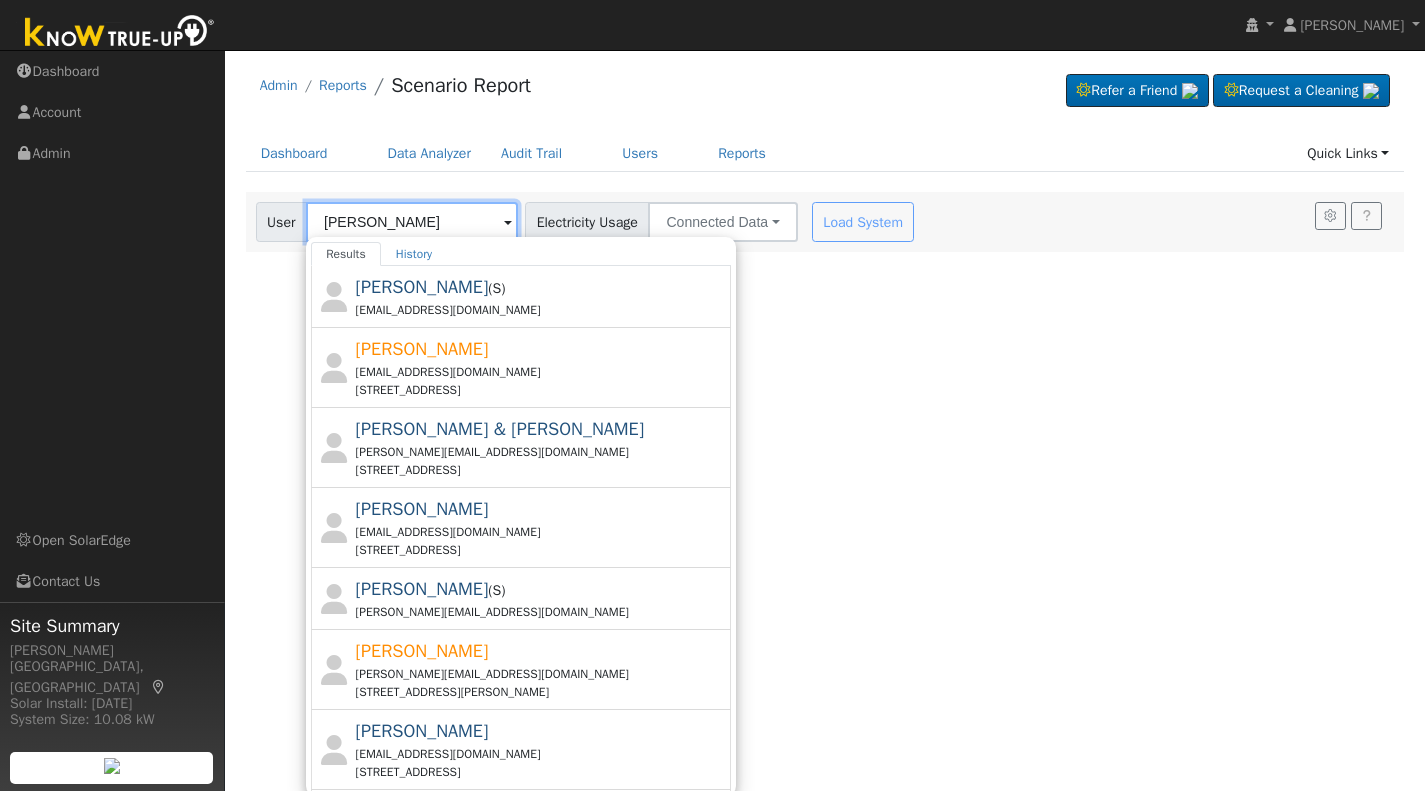 click on "Andrew Dale" at bounding box center (412, 222) 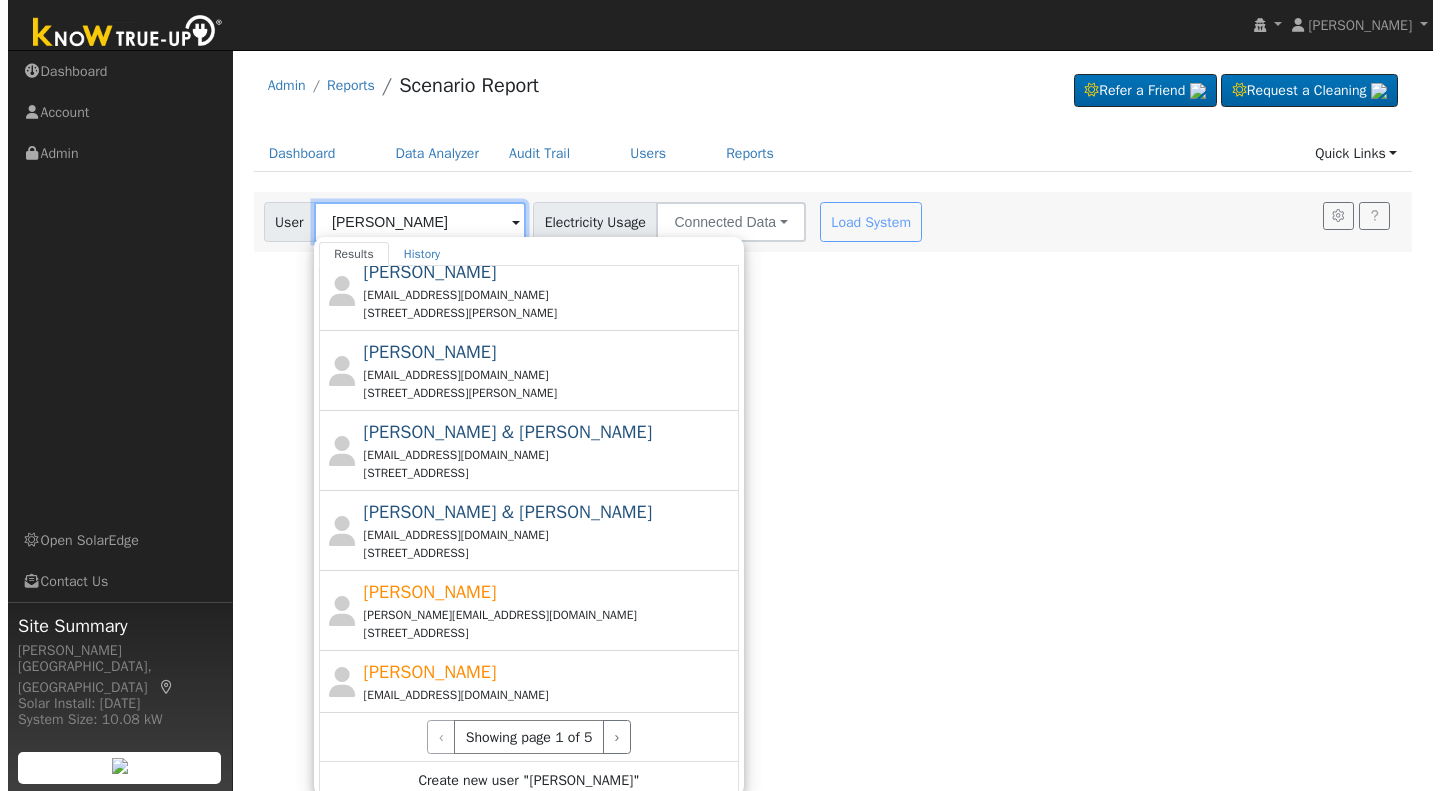 scroll, scrollTop: 709, scrollLeft: 0, axis: vertical 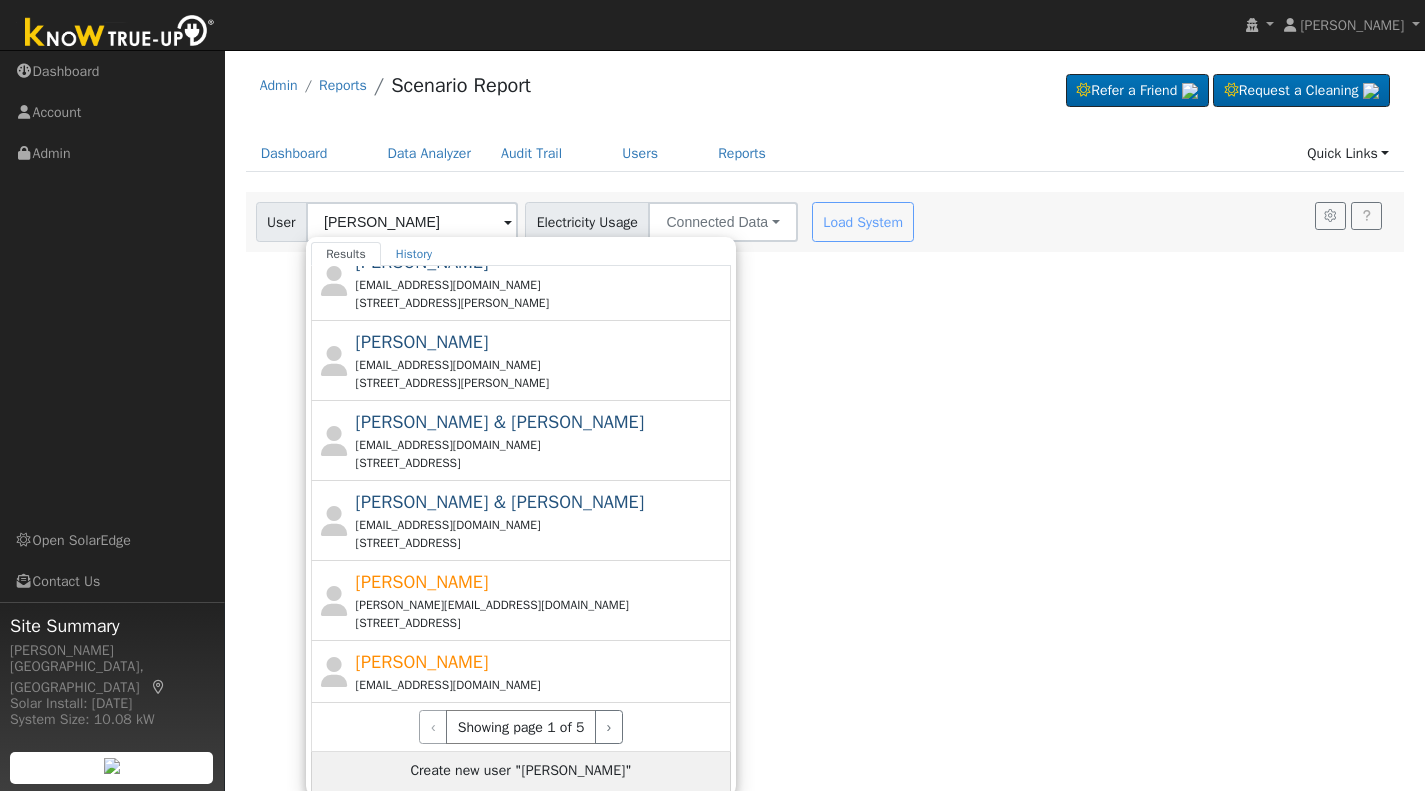 click on "Create new user "Andrew Dale"" at bounding box center (520, 771) 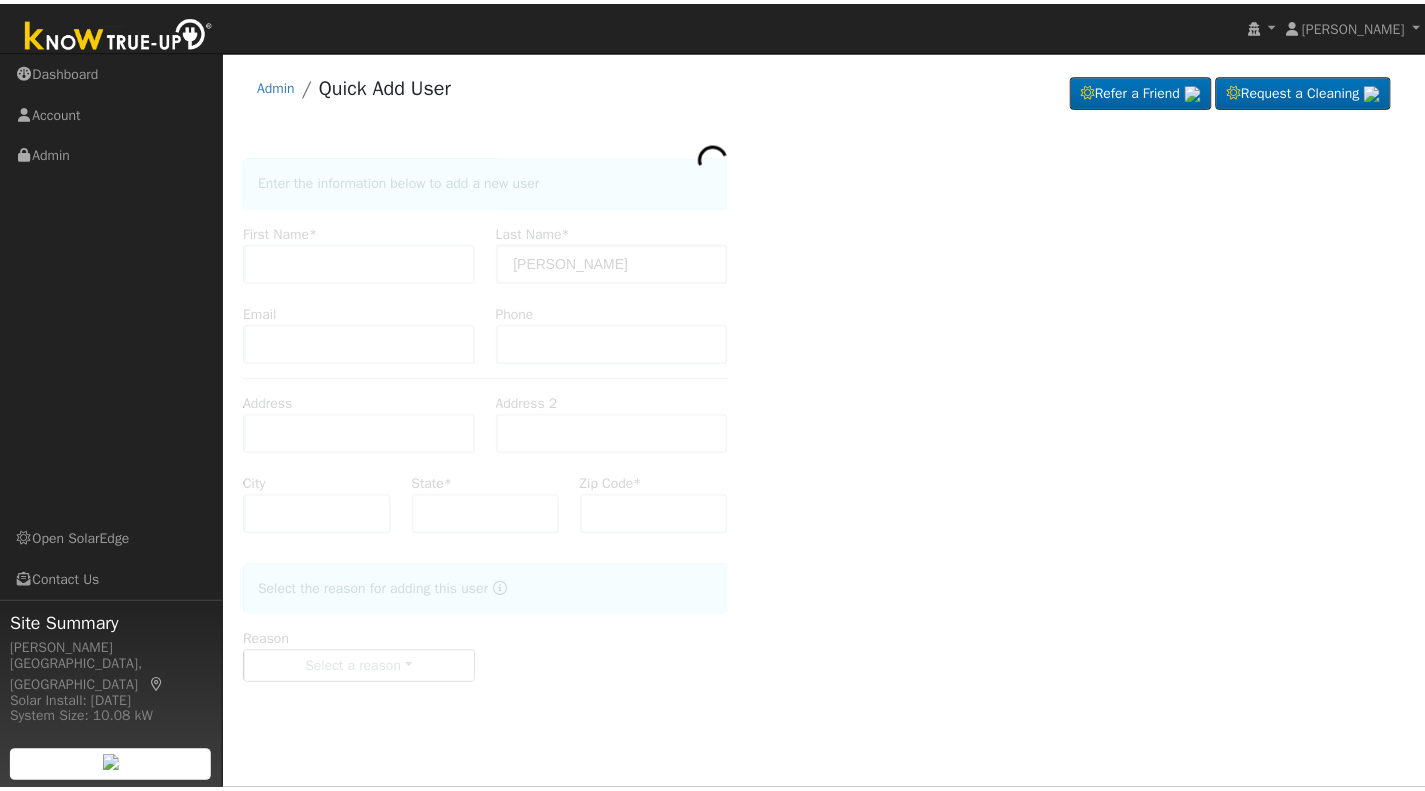 scroll, scrollTop: 0, scrollLeft: 0, axis: both 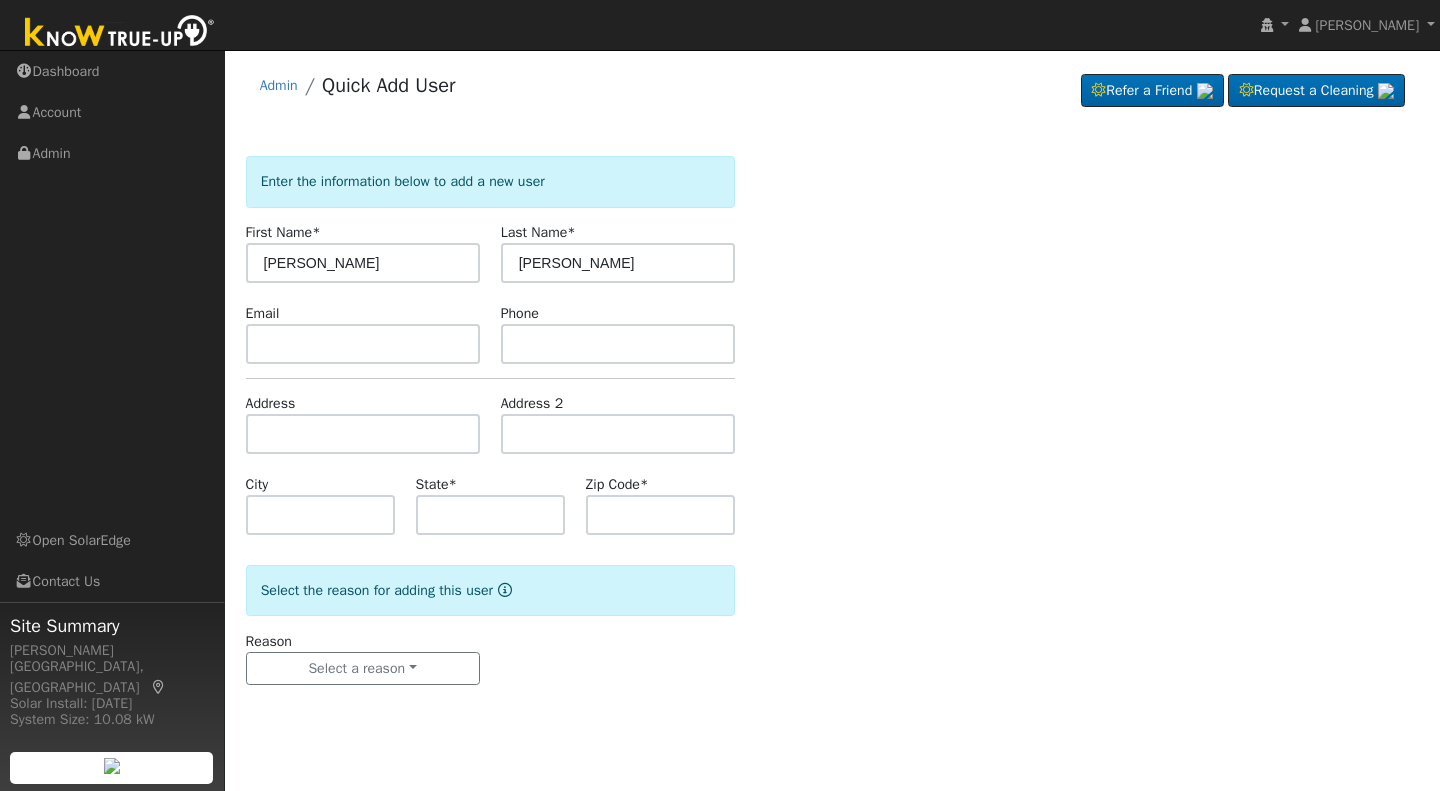 type on "[PERSON_NAME]" 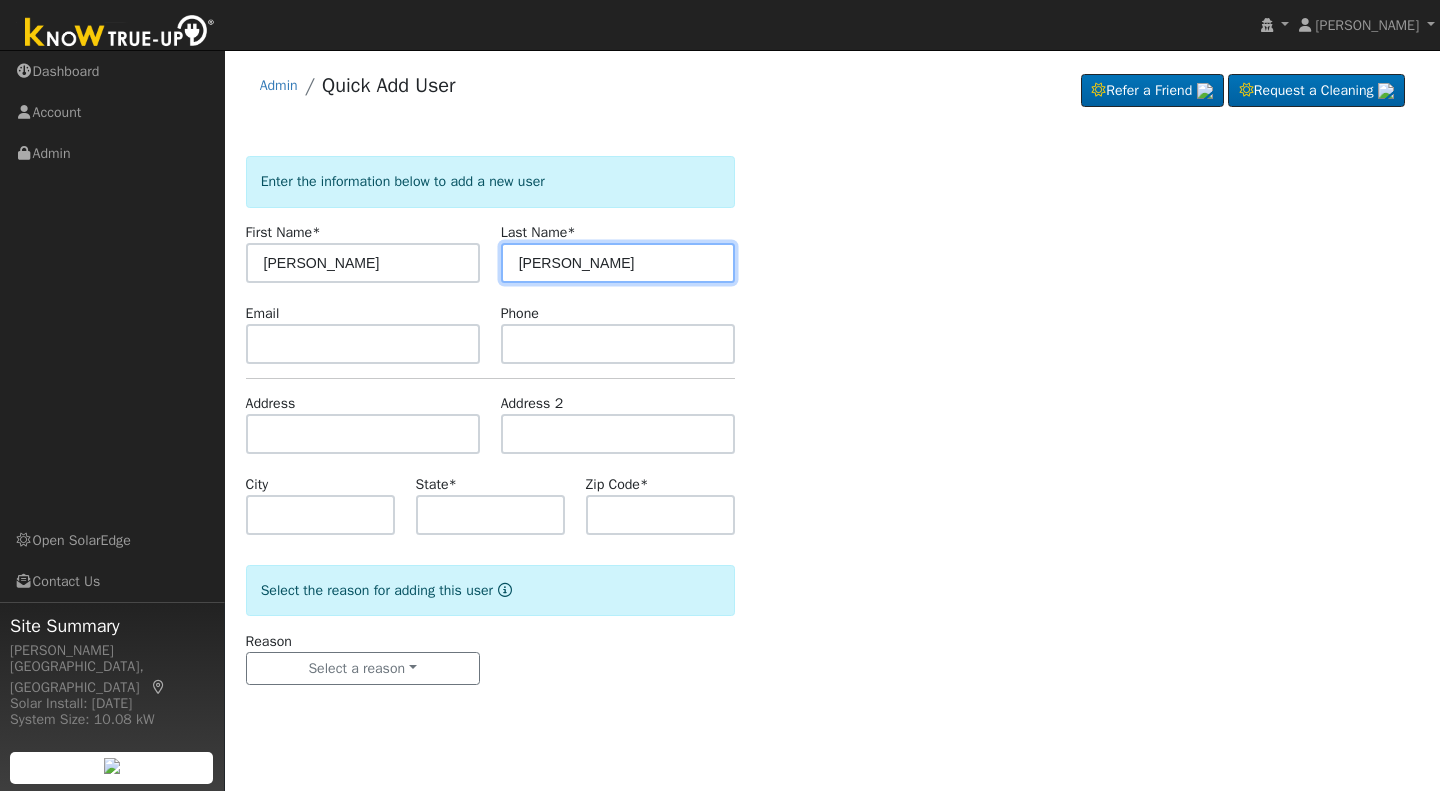drag, startPoint x: 567, startPoint y: 259, endPoint x: 472, endPoint y: 262, distance: 95.047356 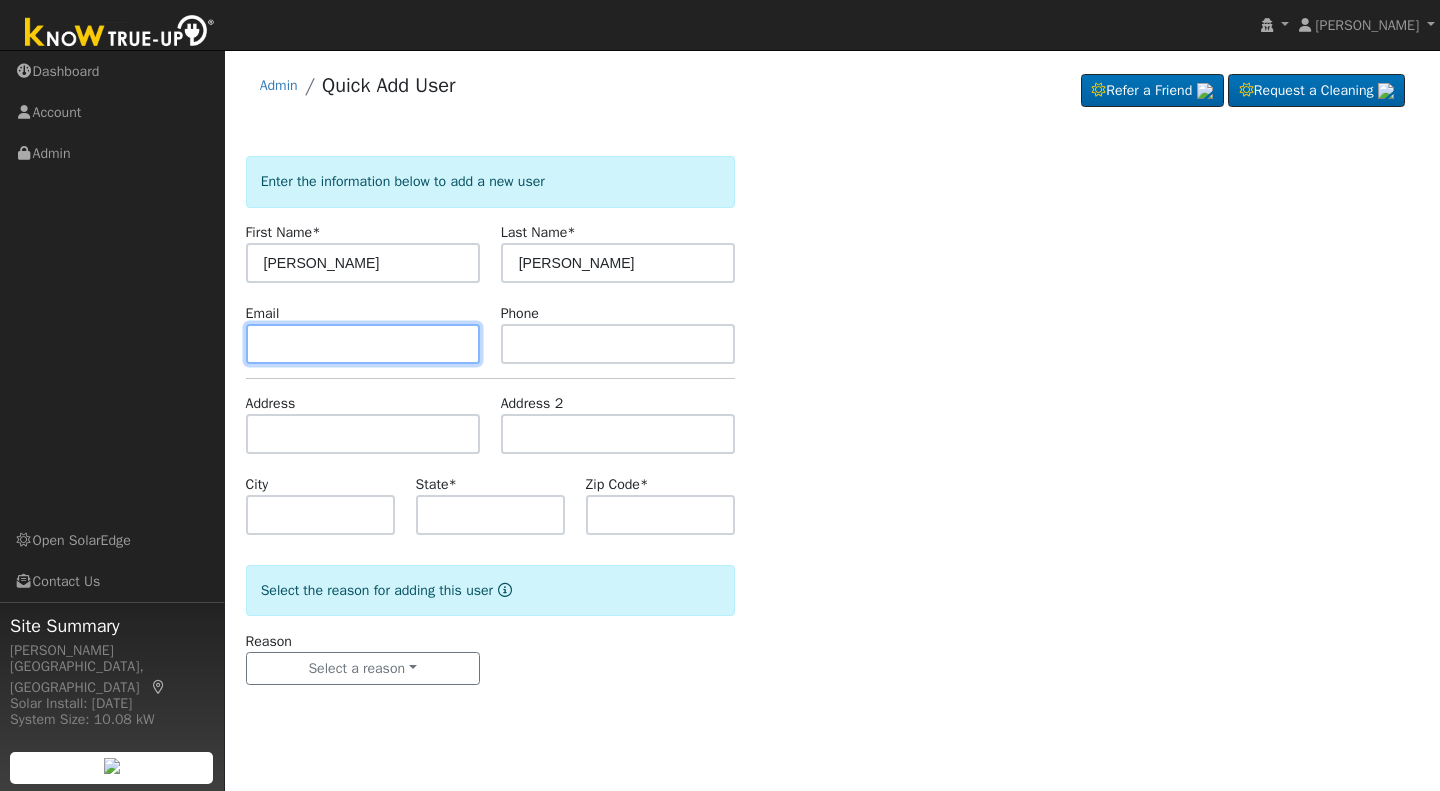 click at bounding box center [363, 344] 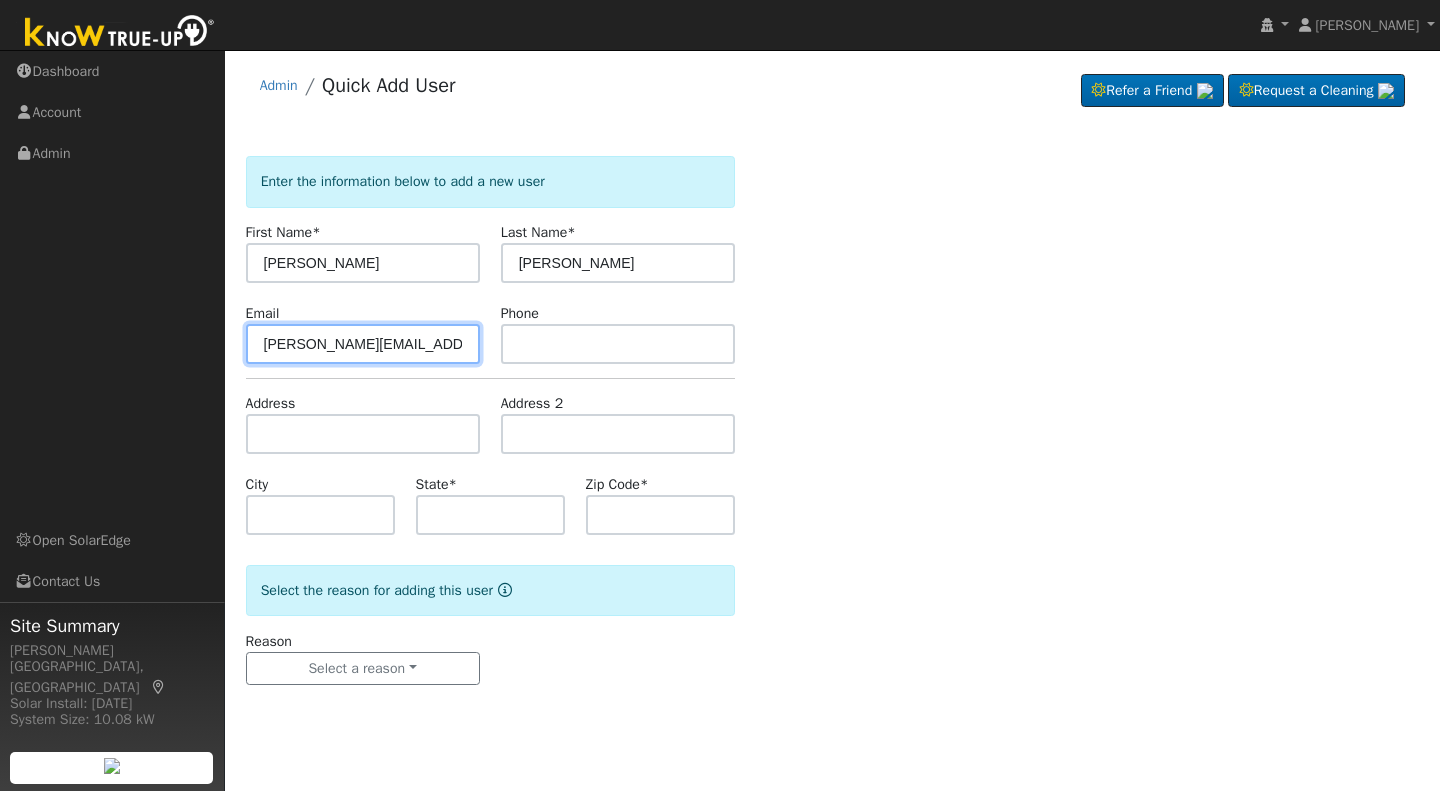type on "[PERSON_NAME][EMAIL_ADDRESS][DOMAIN_NAME]" 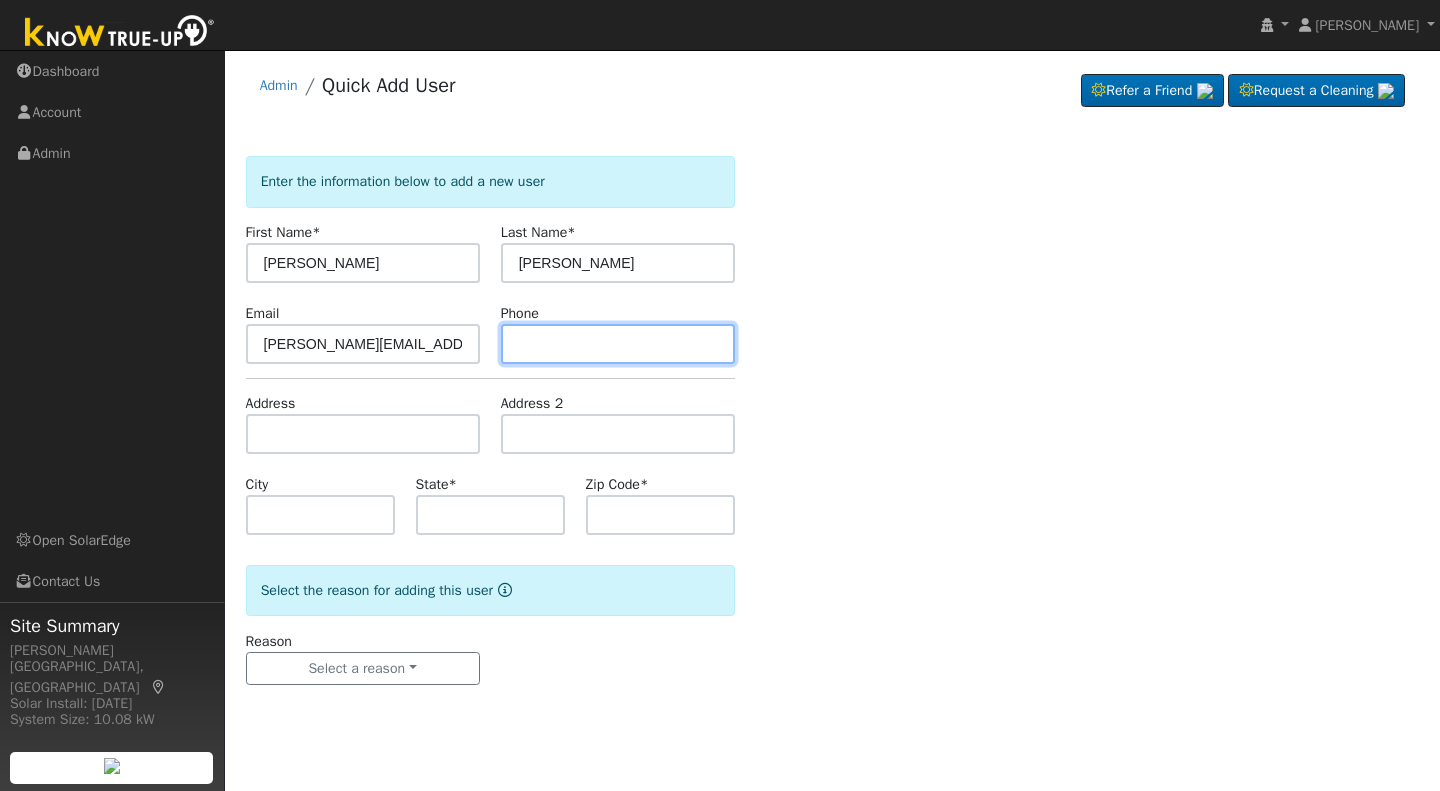click at bounding box center [618, 344] 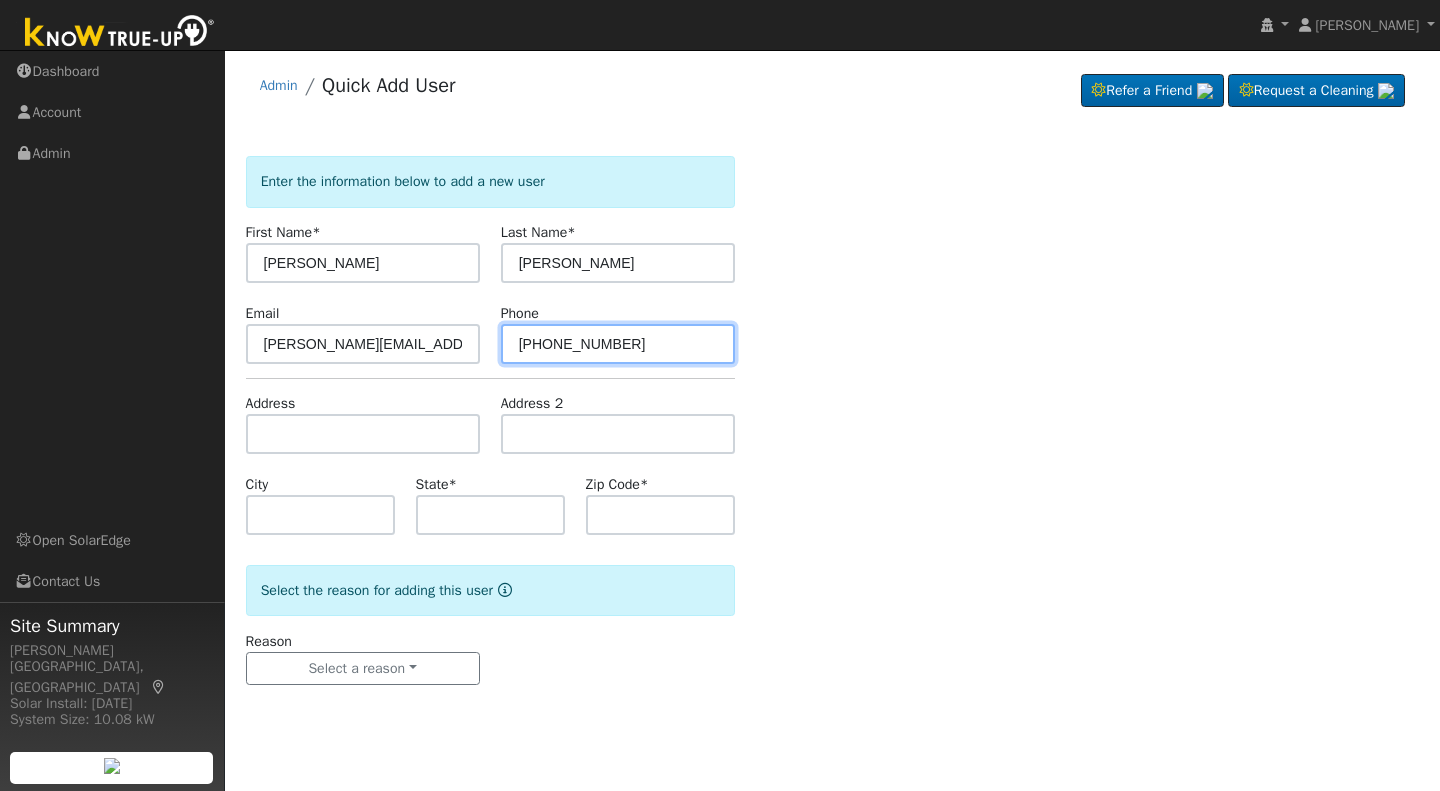 type on "[PHONE_NUMBER]" 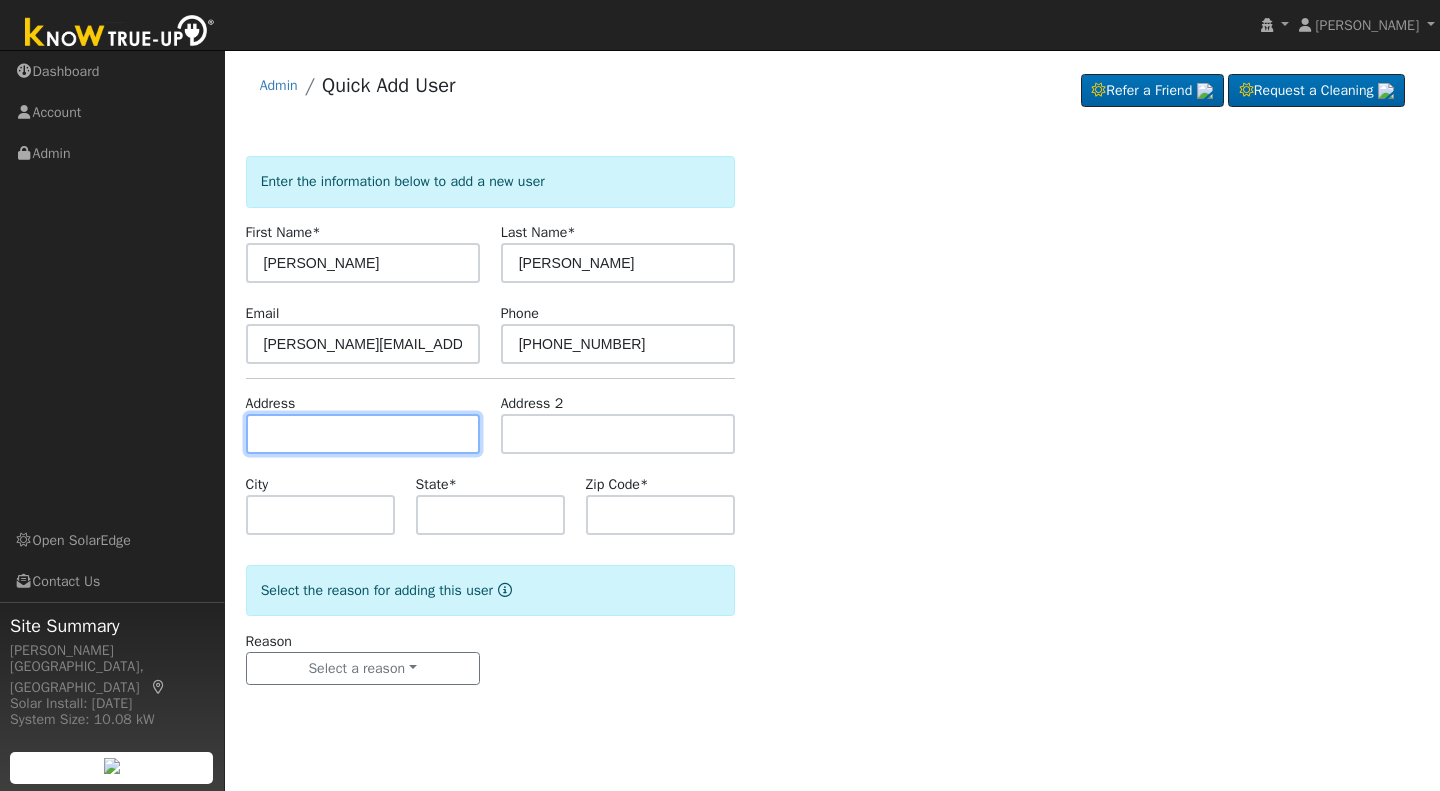 click at bounding box center (363, 434) 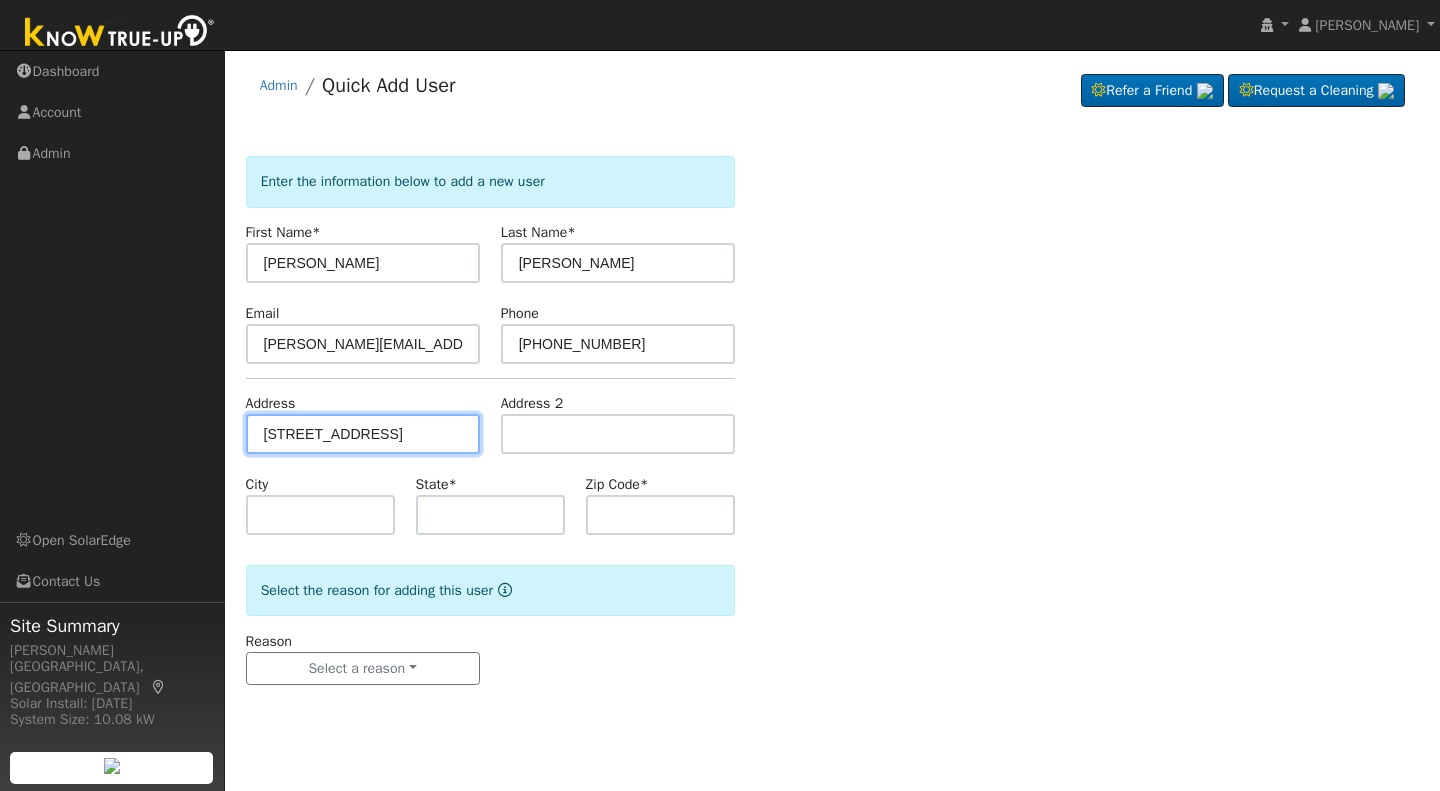 type on "[STREET_ADDRESS]" 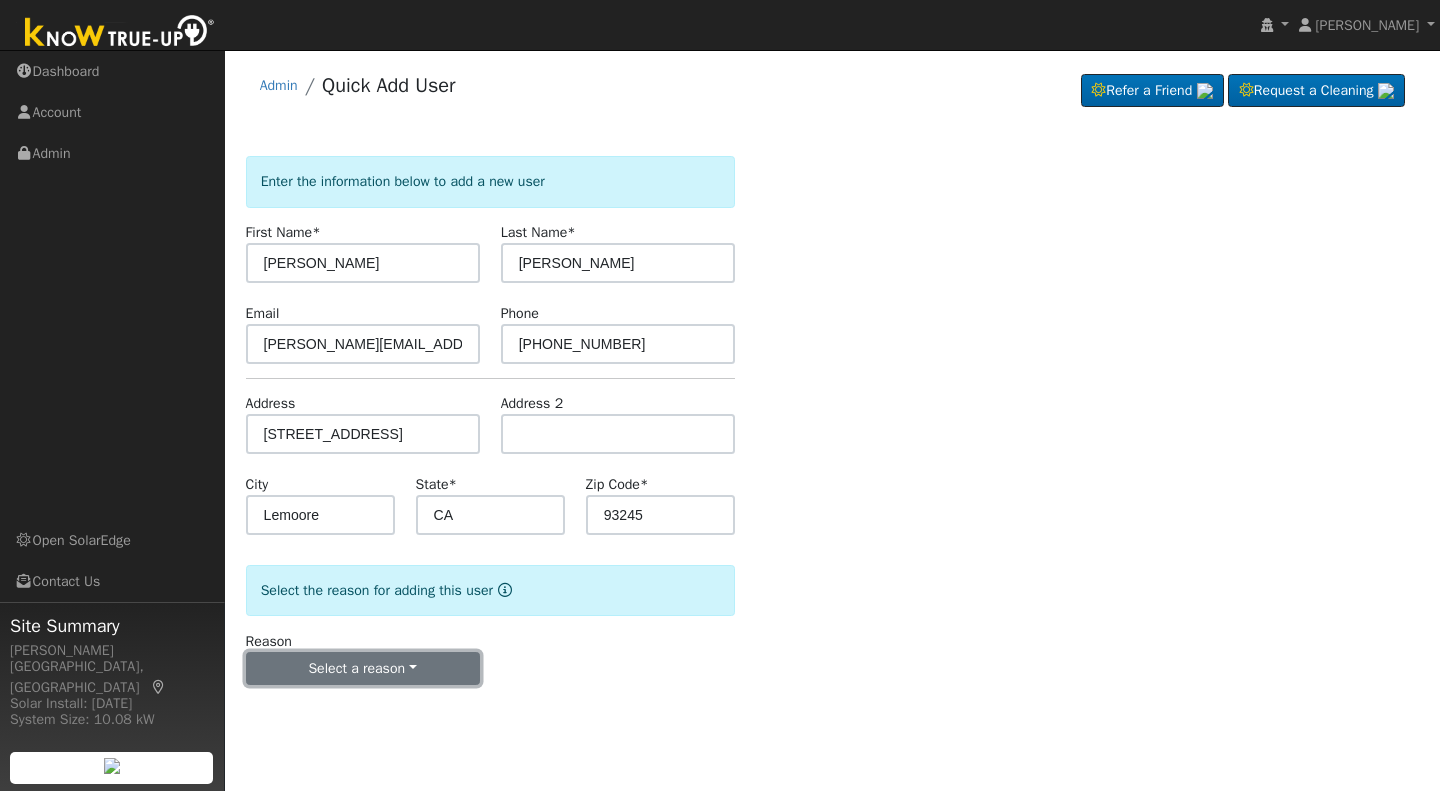 click on "Select a reason" at bounding box center (363, 669) 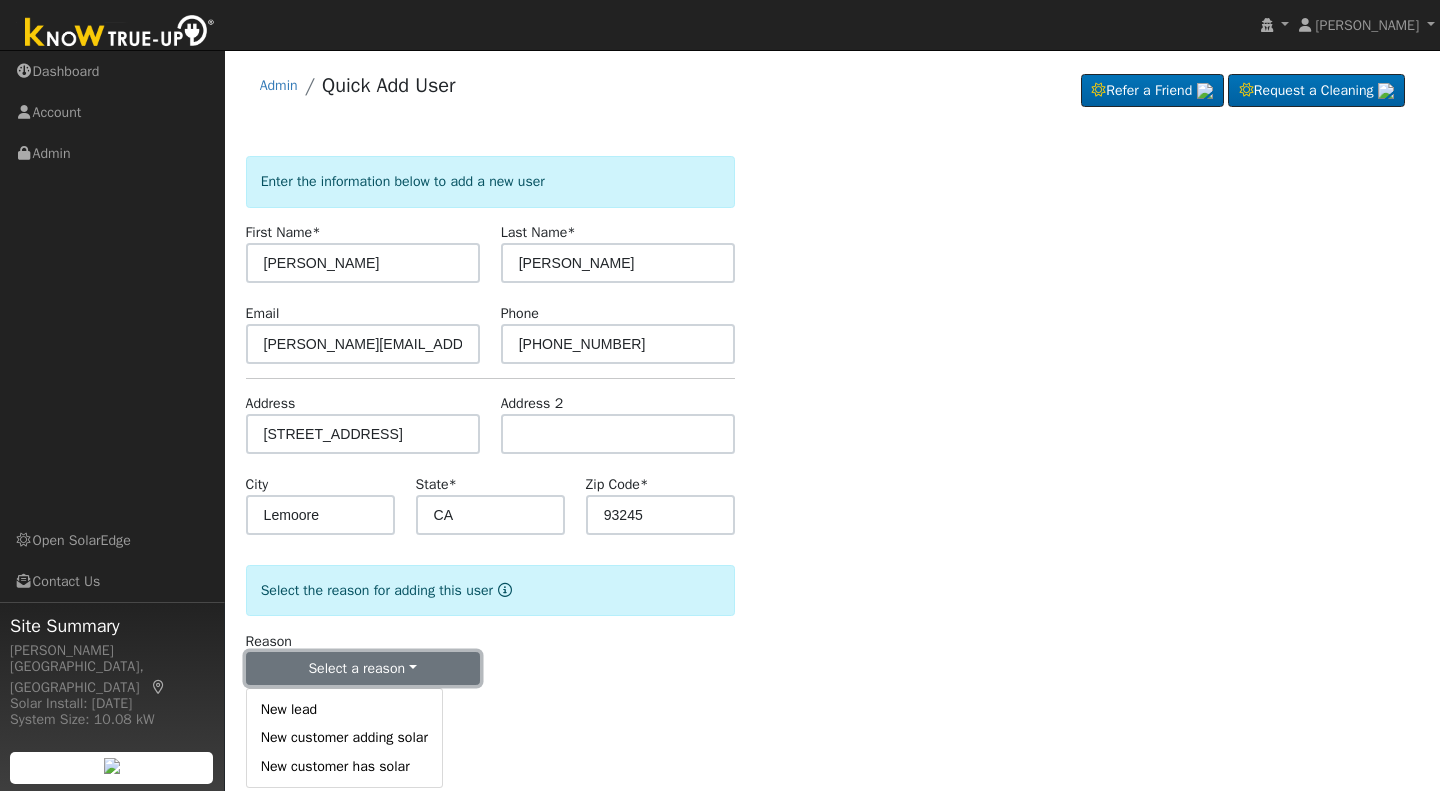 click on "Select a reason" at bounding box center (363, 669) 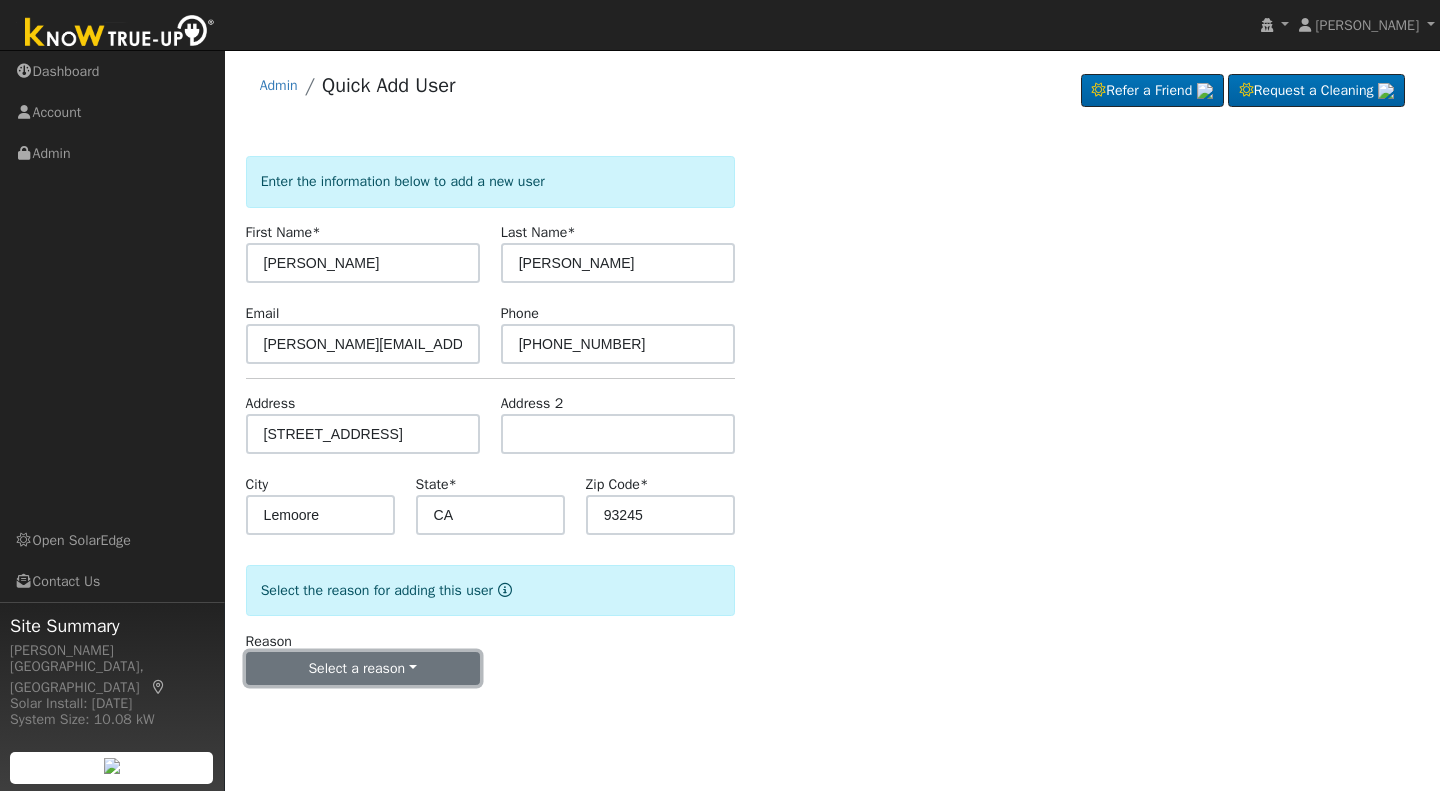 click on "Select a reason" at bounding box center [363, 669] 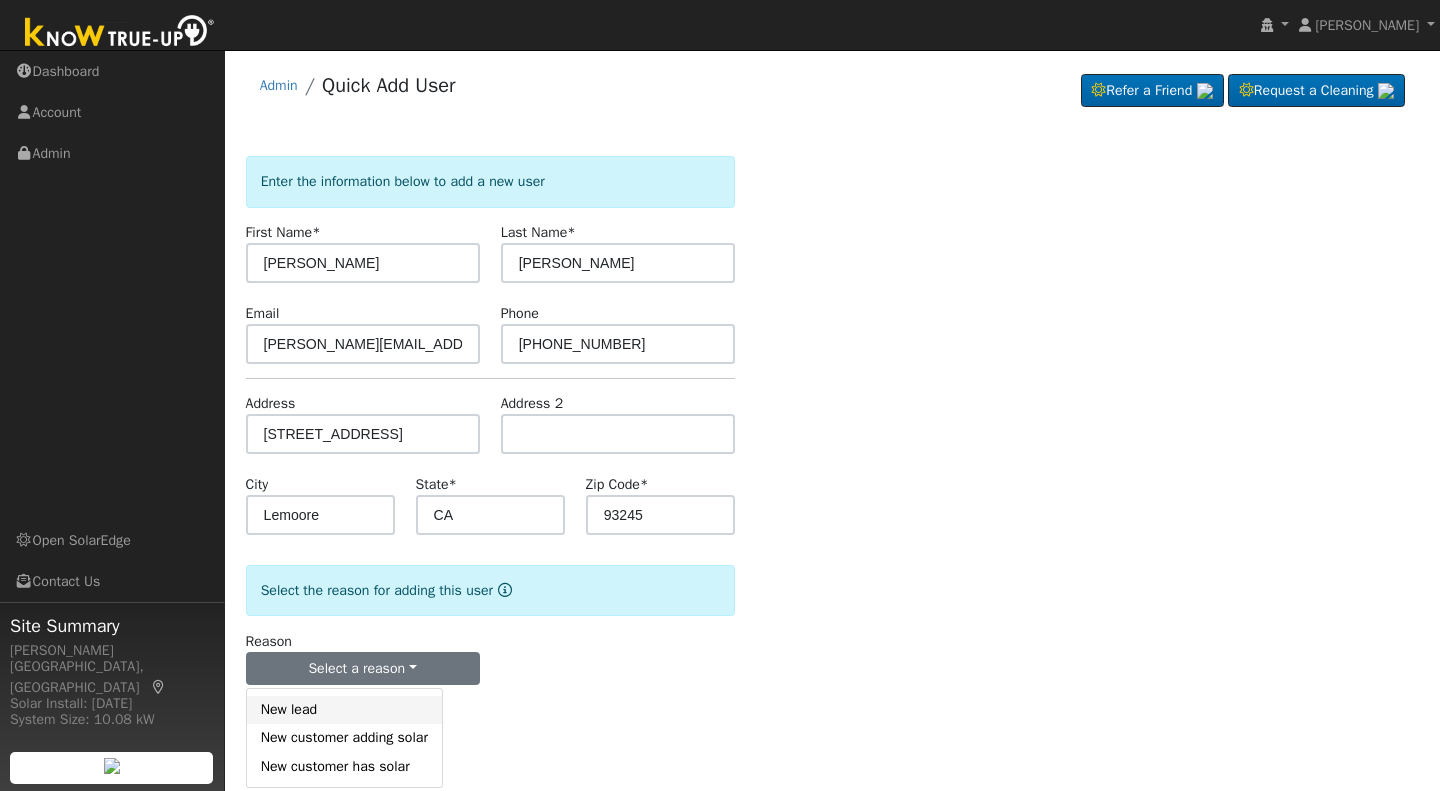 click on "New lead" at bounding box center [344, 710] 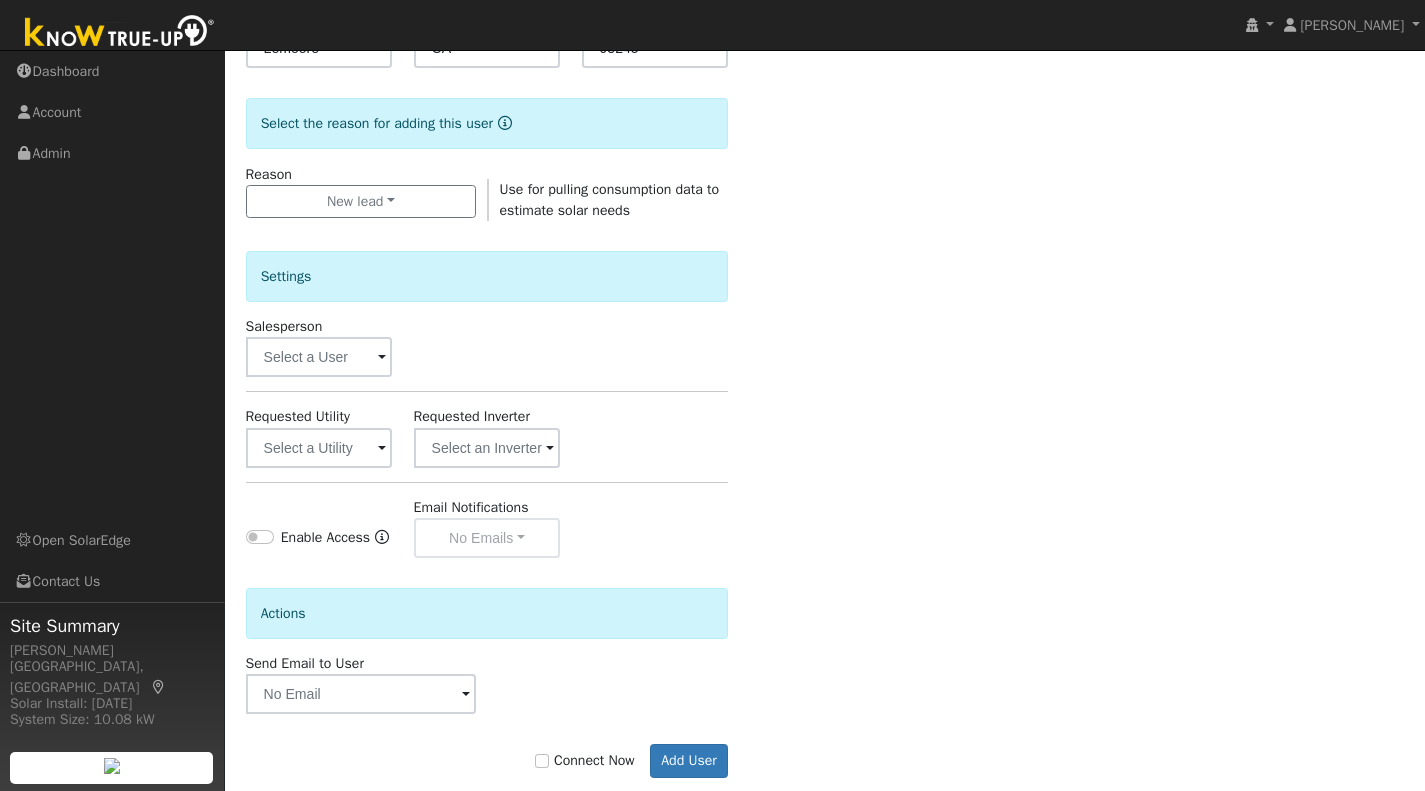 scroll, scrollTop: 504, scrollLeft: 0, axis: vertical 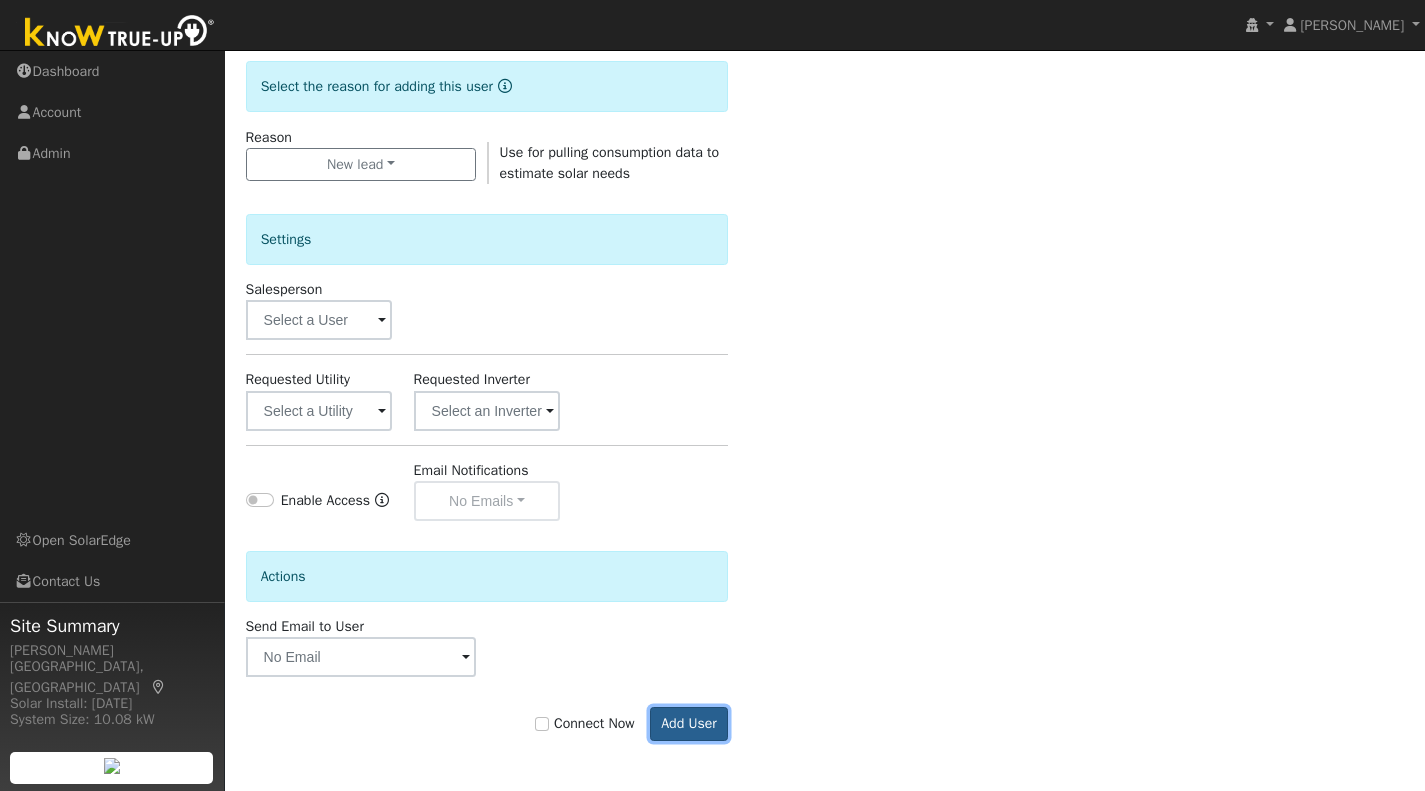 click on "Add User" at bounding box center (689, 724) 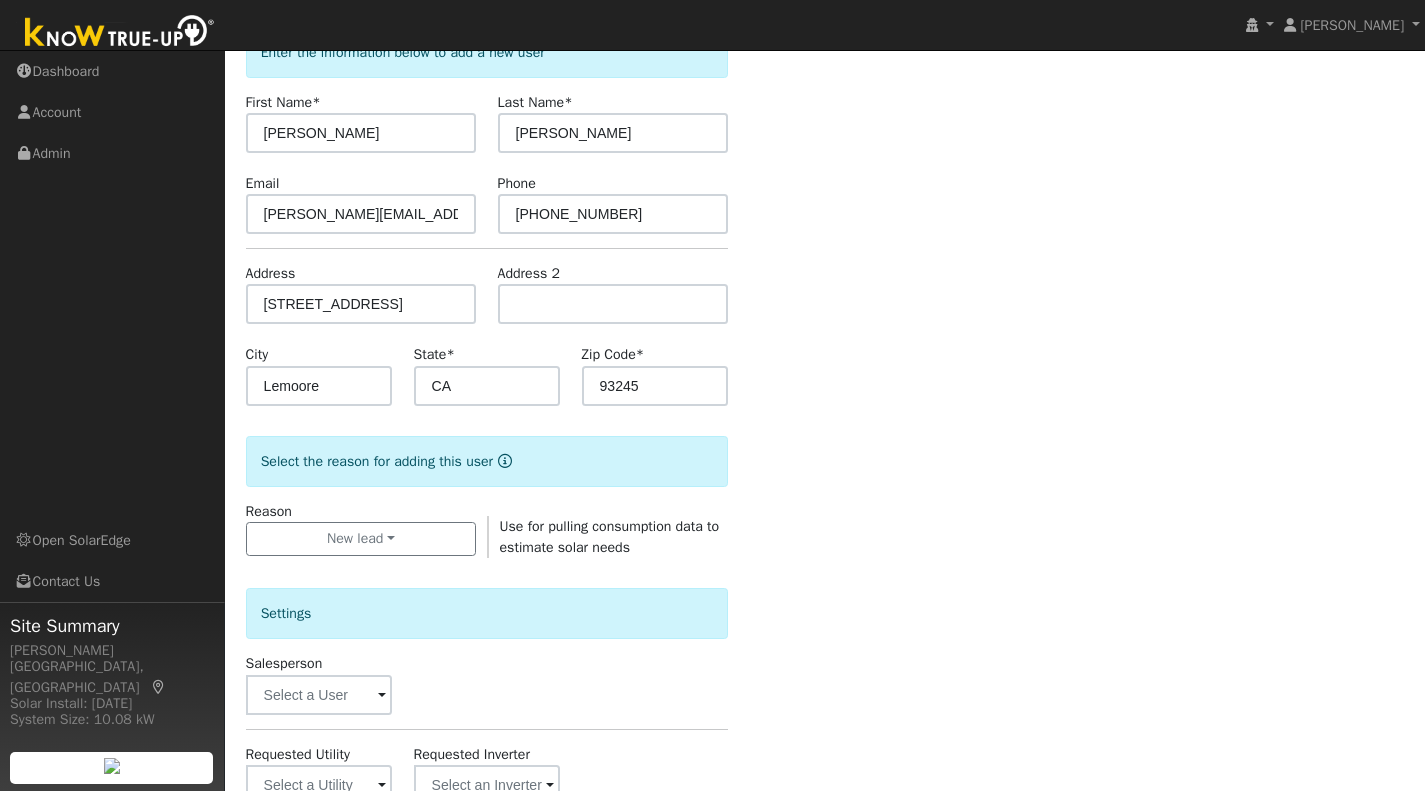 scroll, scrollTop: 0, scrollLeft: 0, axis: both 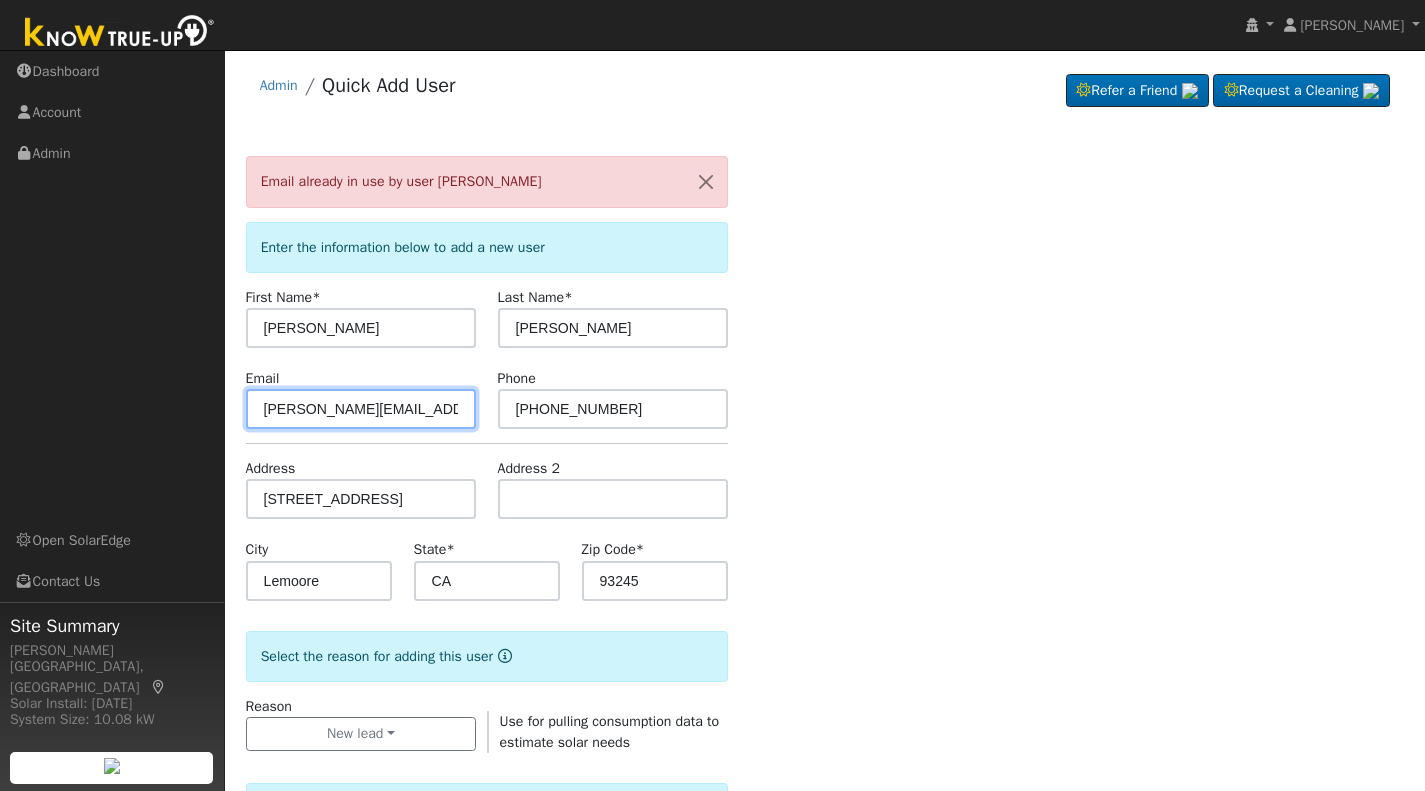 drag, startPoint x: 415, startPoint y: 401, endPoint x: 236, endPoint y: 400, distance: 179.00279 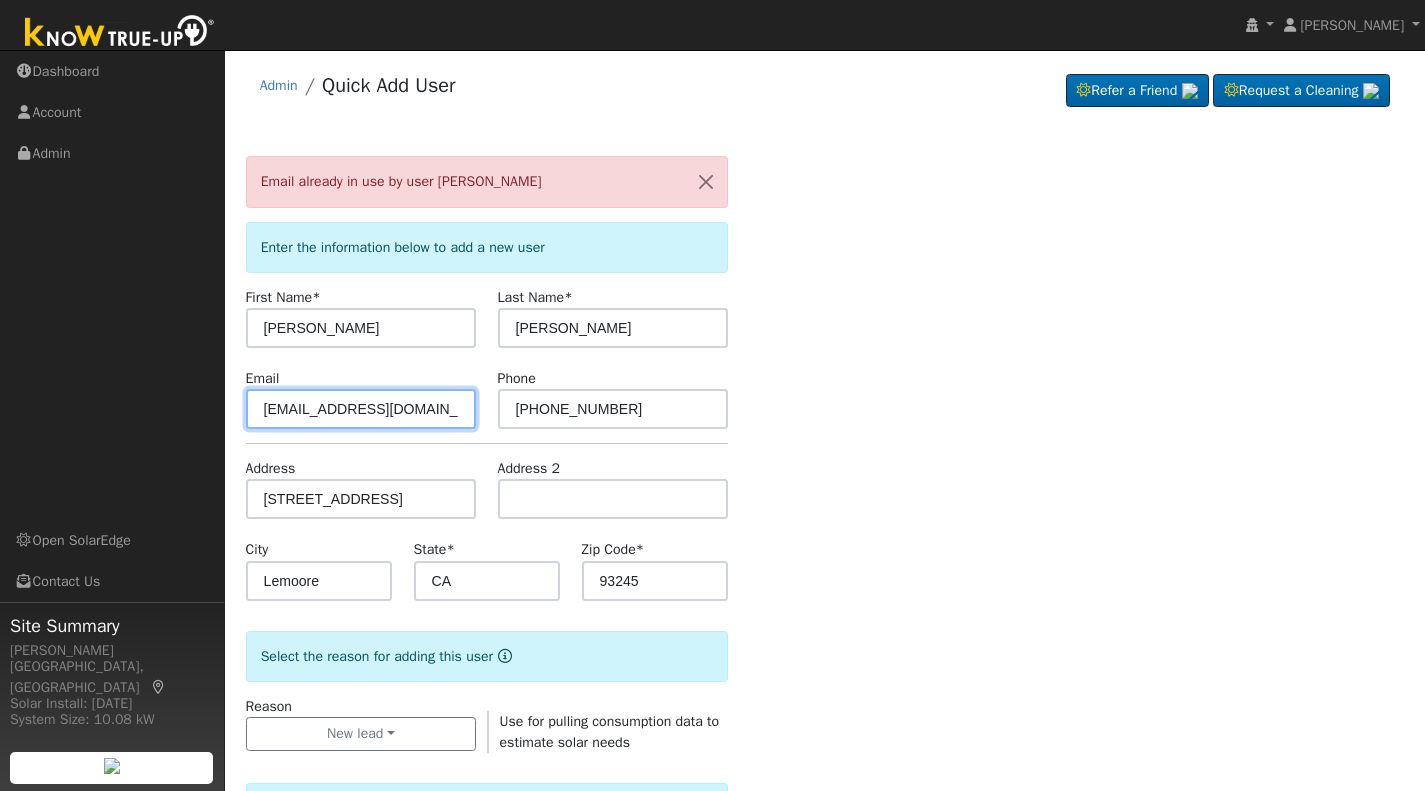 type on "[EMAIL_ADDRESS][DOMAIN_NAME]" 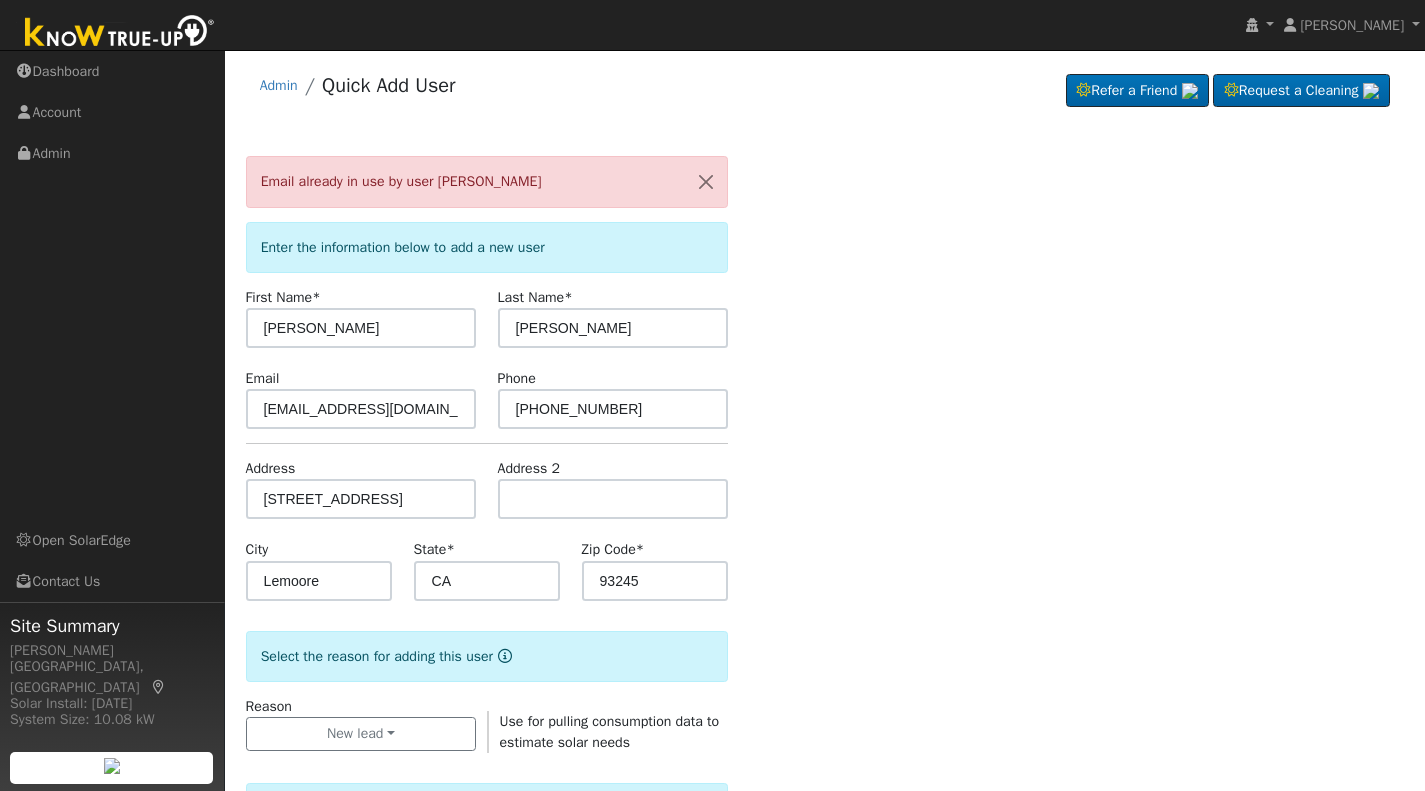 click on "Email already in use by user [PERSON_NAME] Enter the information below to add a new user First Name  * [PERSON_NAME] Name  * [PERSON_NAME] Email [EMAIL_ADDRESS][DOMAIN_NAME] Phone [PHONE_NUMBER] Address [STREET_ADDRESS][US_STATE]  Select the reason for adding this user  Reason New lead New lead New customer adding solar New customer has solar Use for pulling consumption data to estimate solar needs Settings Salesperson Requested Utility Requested Inverter Enable Access Email Notifications No Emails No Emails Weekly Emails Monthly Emails Actions Send Email to User Delete Email Template Are you sure you want to delete ? Cancel Delete Connect Now Add User No Yes" at bounding box center [825, 753] 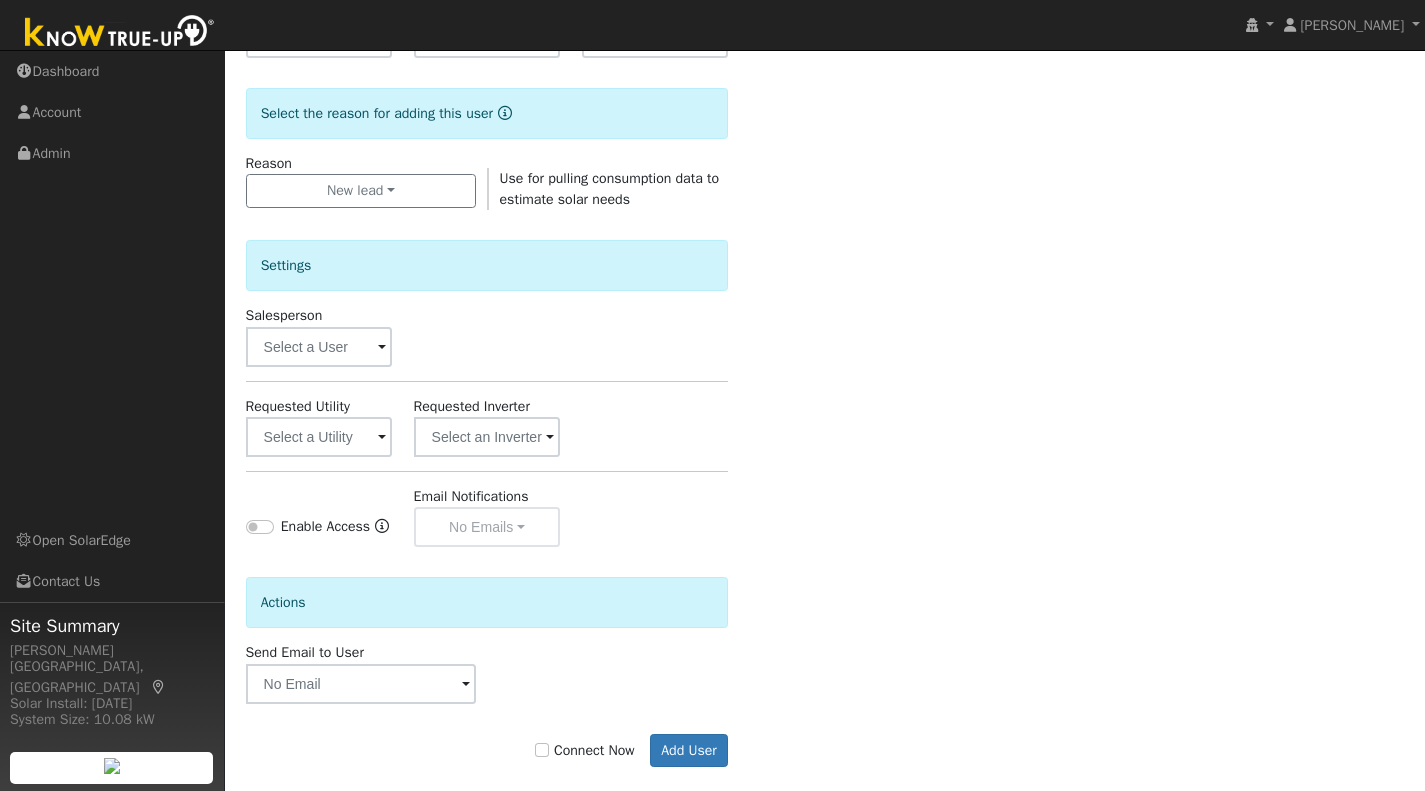 scroll, scrollTop: 569, scrollLeft: 0, axis: vertical 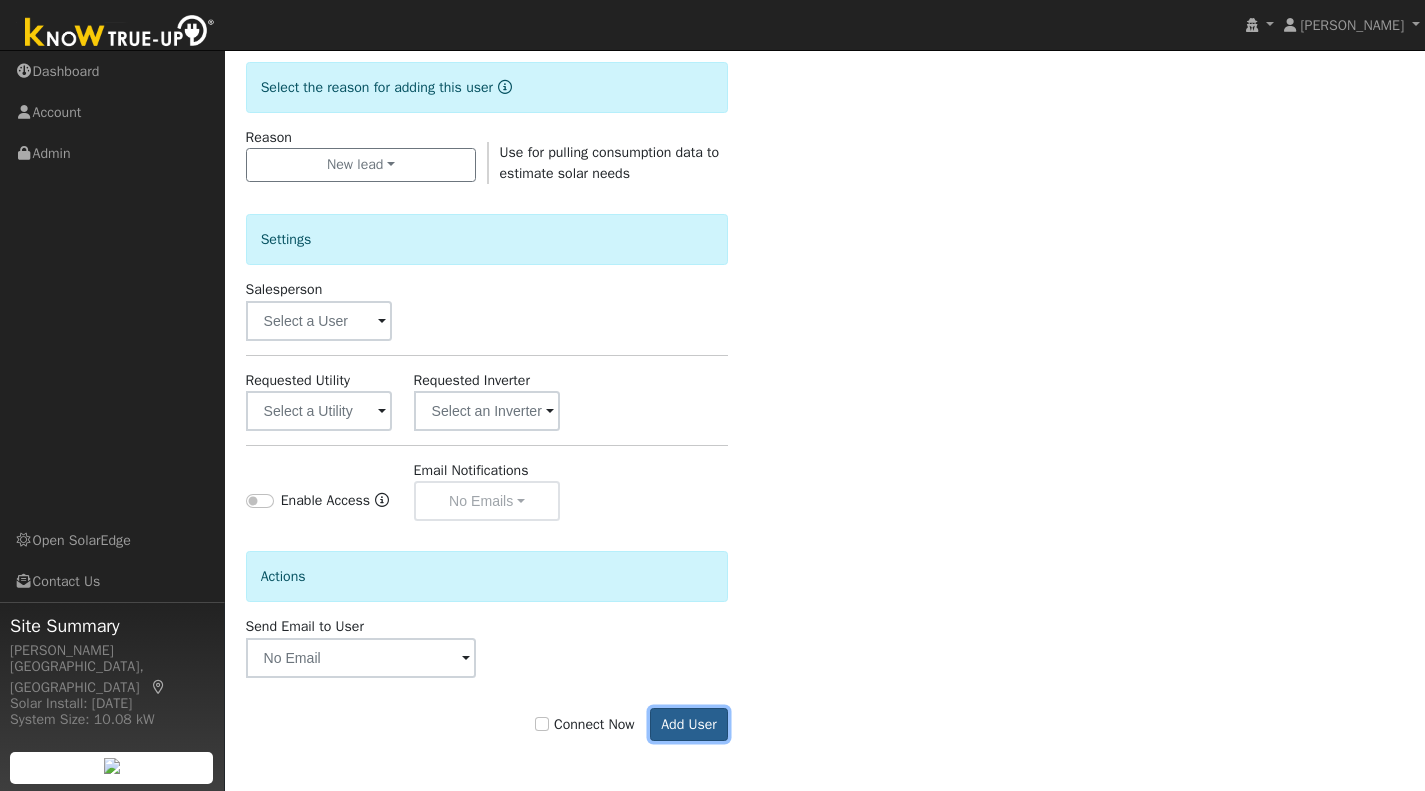 click on "Add User" at bounding box center [689, 725] 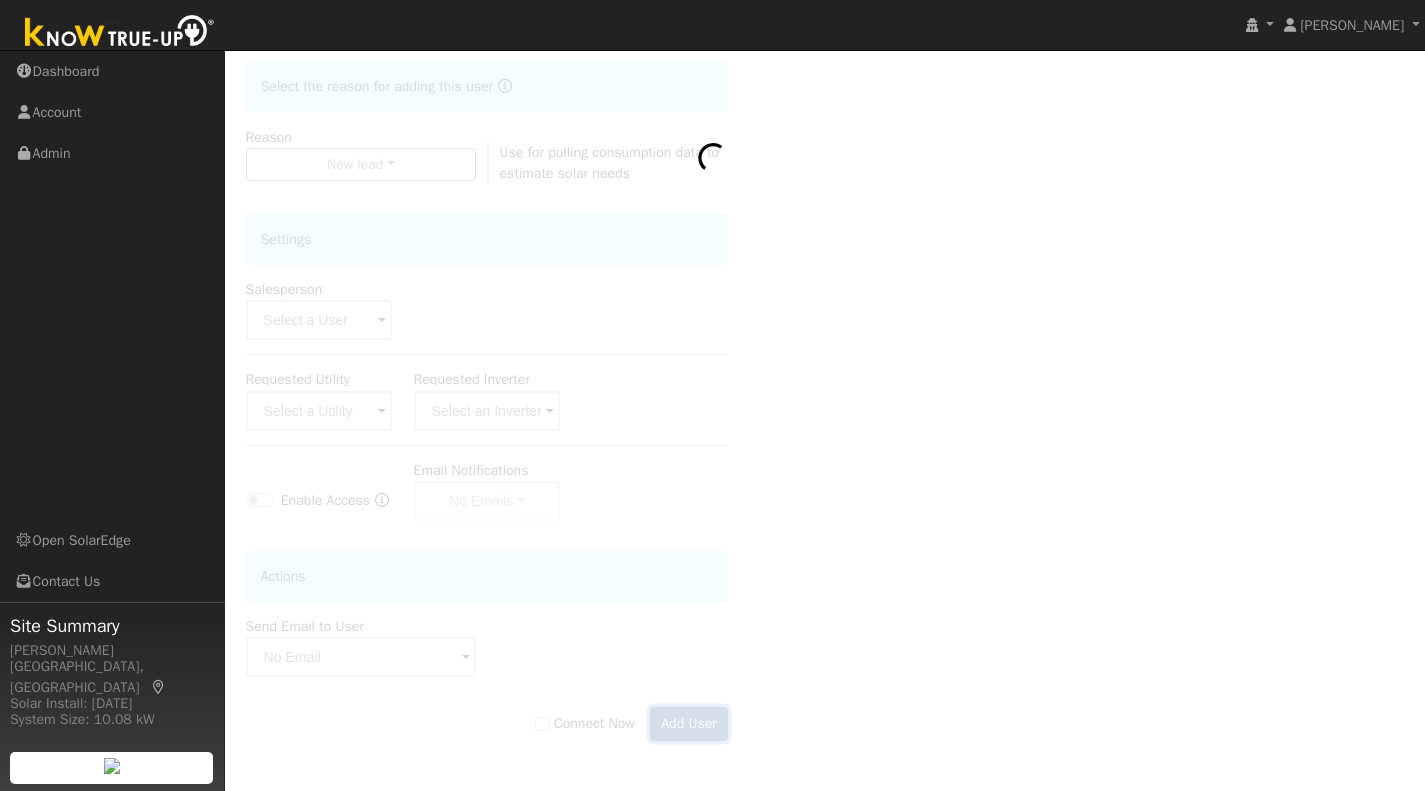 scroll, scrollTop: 504, scrollLeft: 0, axis: vertical 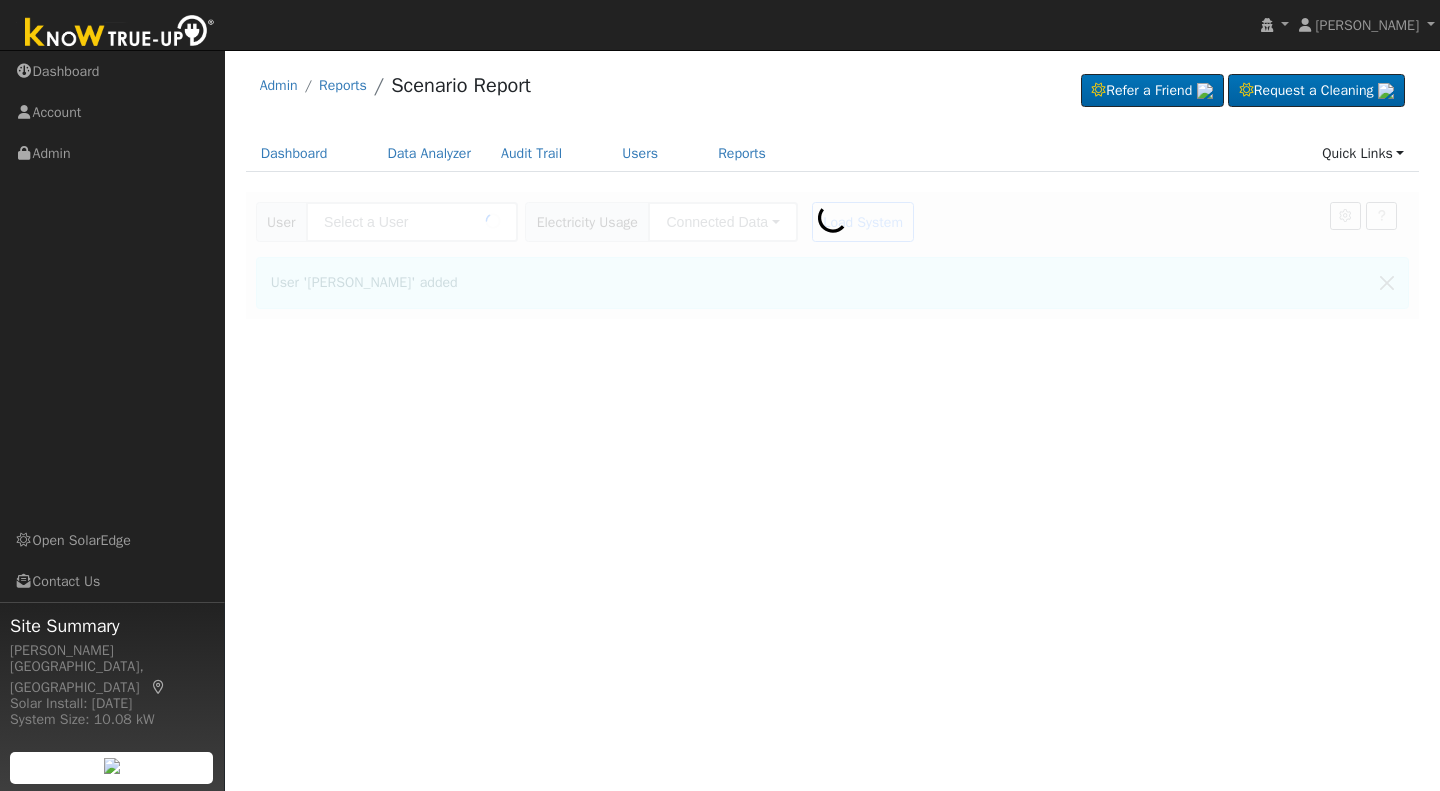 type on "[PERSON_NAME]" 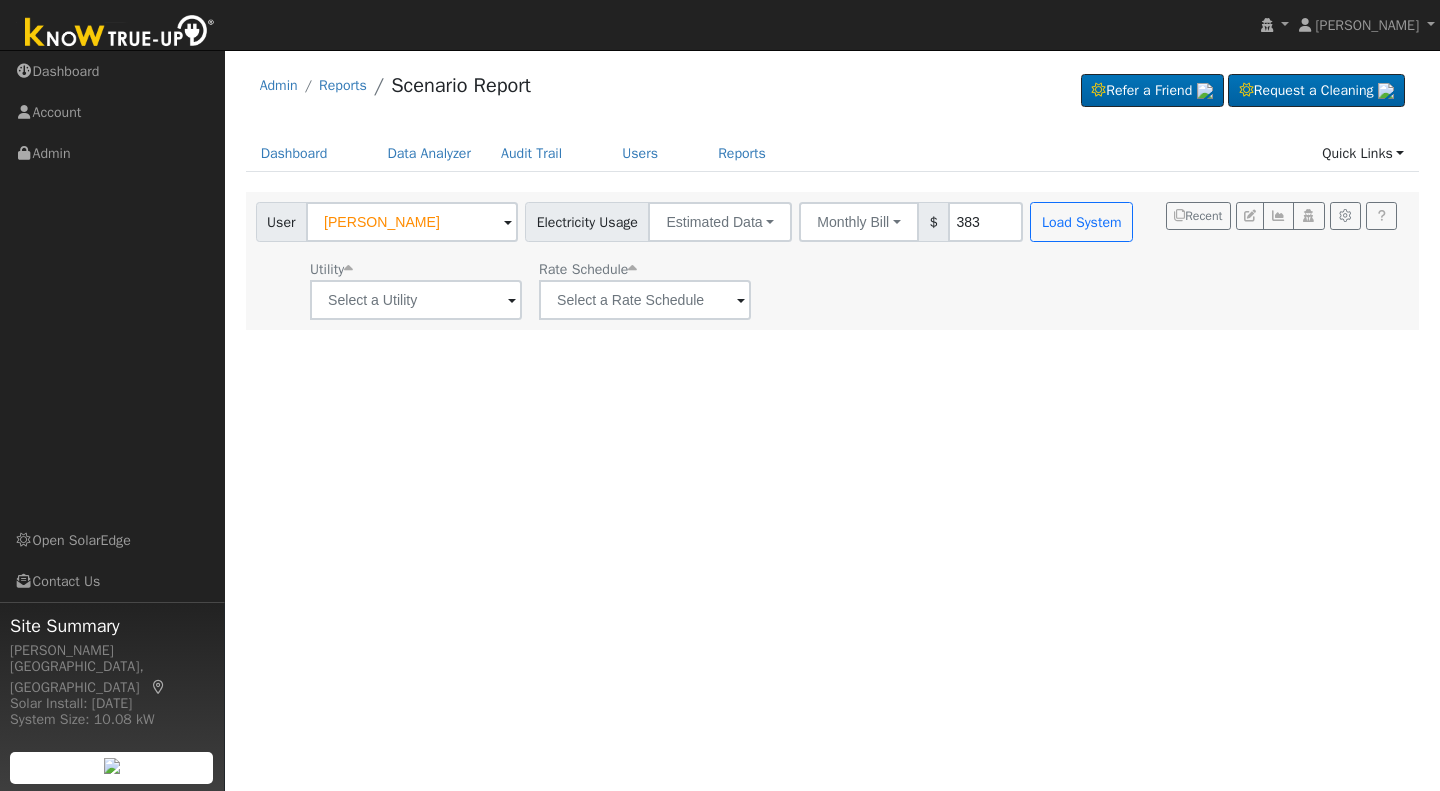 click at bounding box center (512, 301) 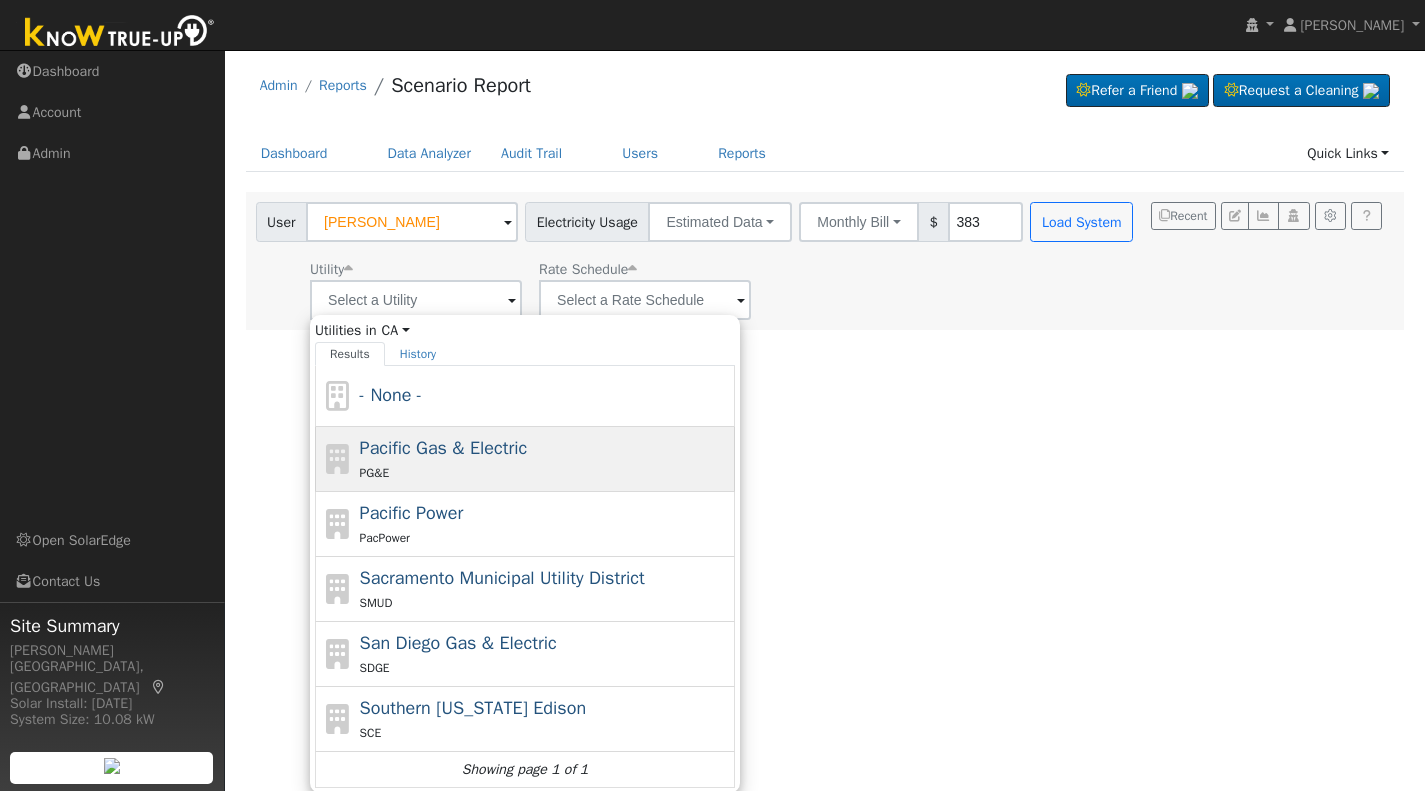 click on "Pacific Gas & Electric" at bounding box center (444, 448) 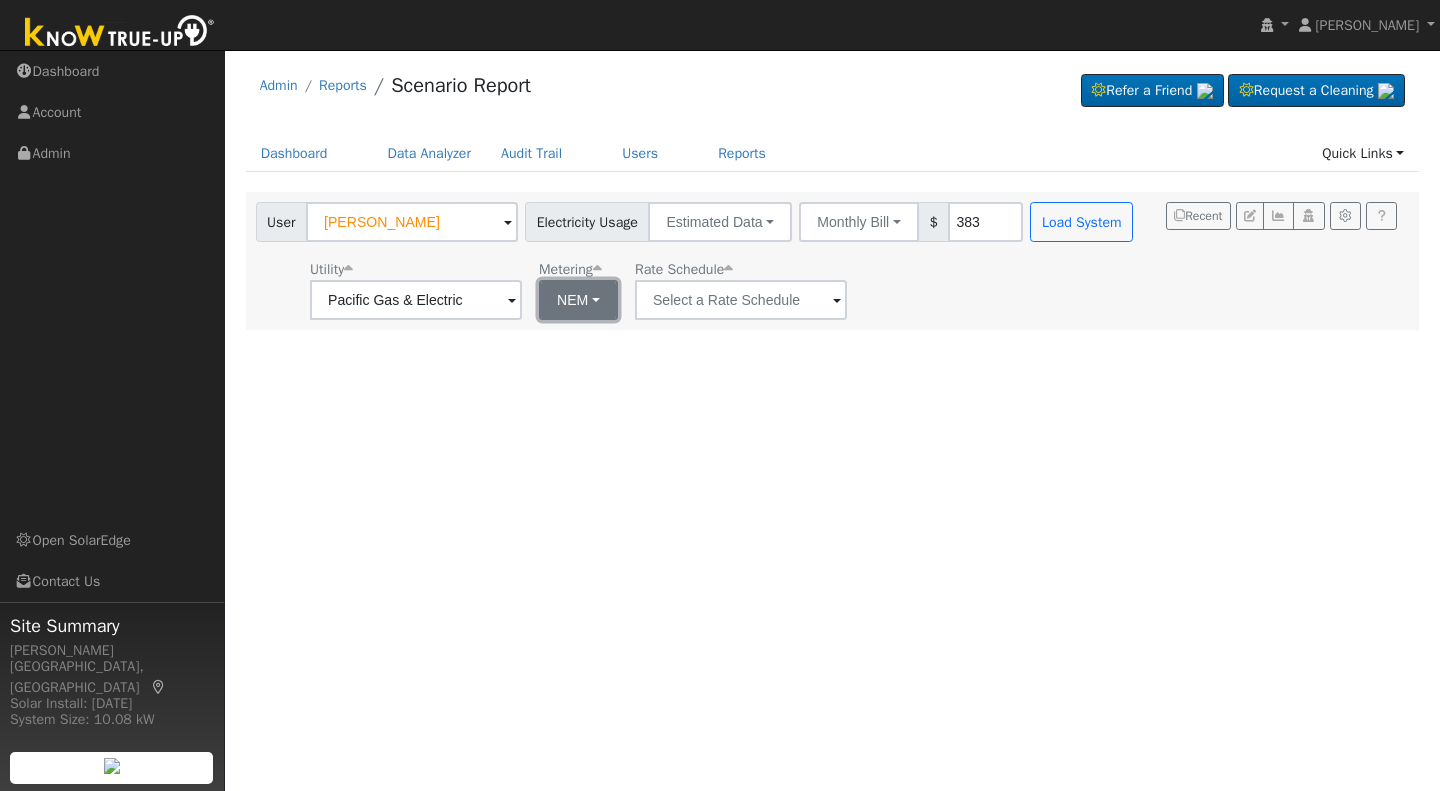 click on "NEM" at bounding box center (578, 300) 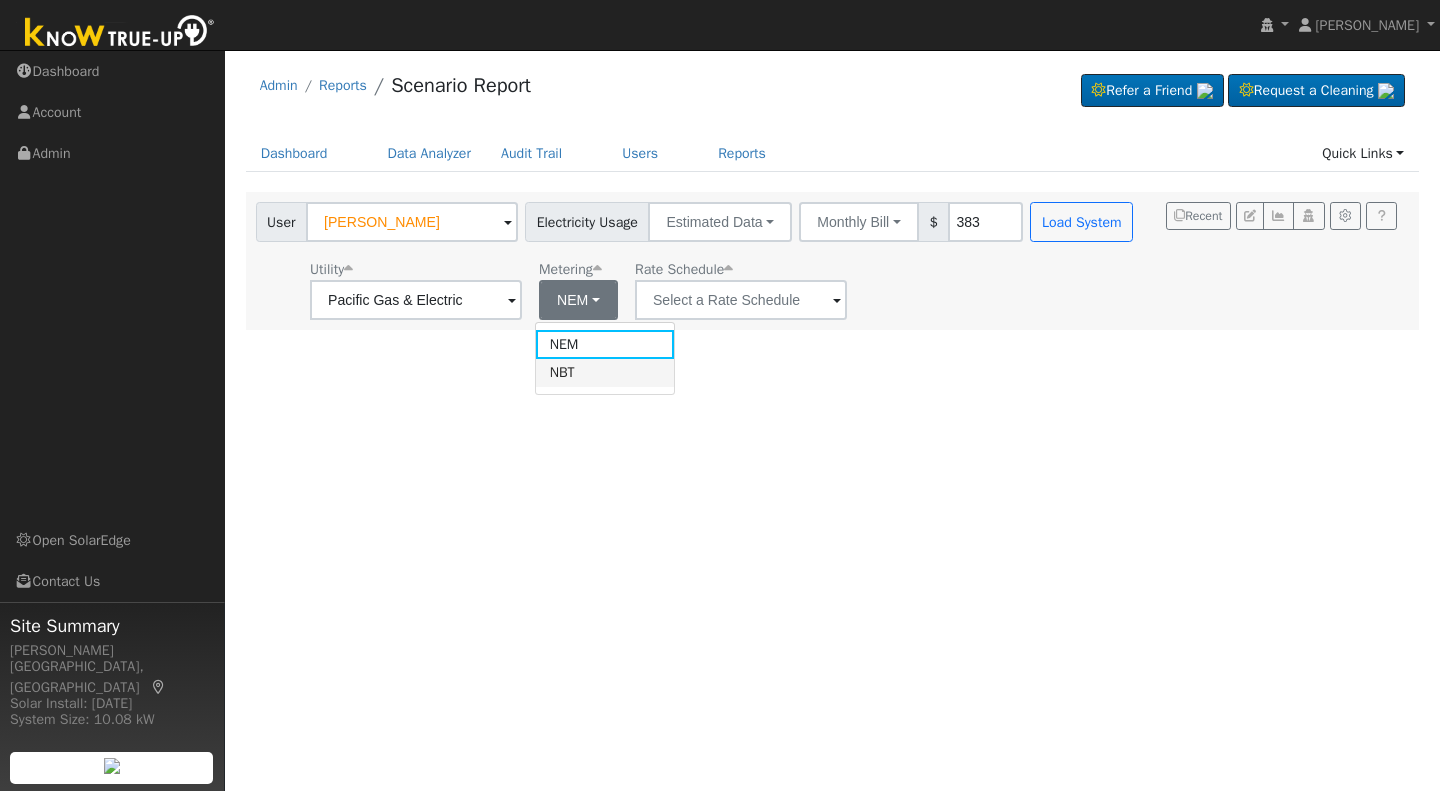 click on "NBT" at bounding box center [605, 373] 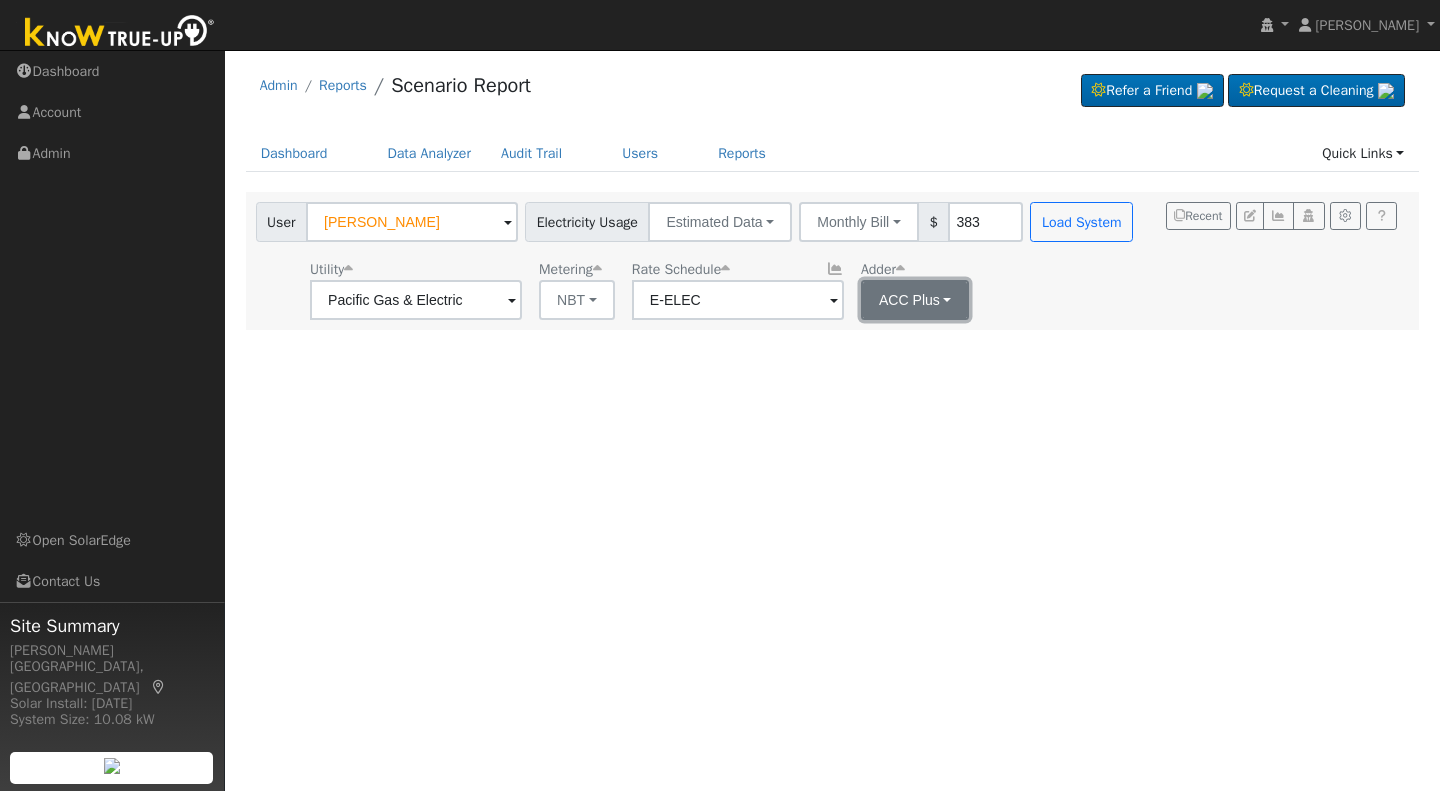 click on "ACC Plus" at bounding box center (915, 300) 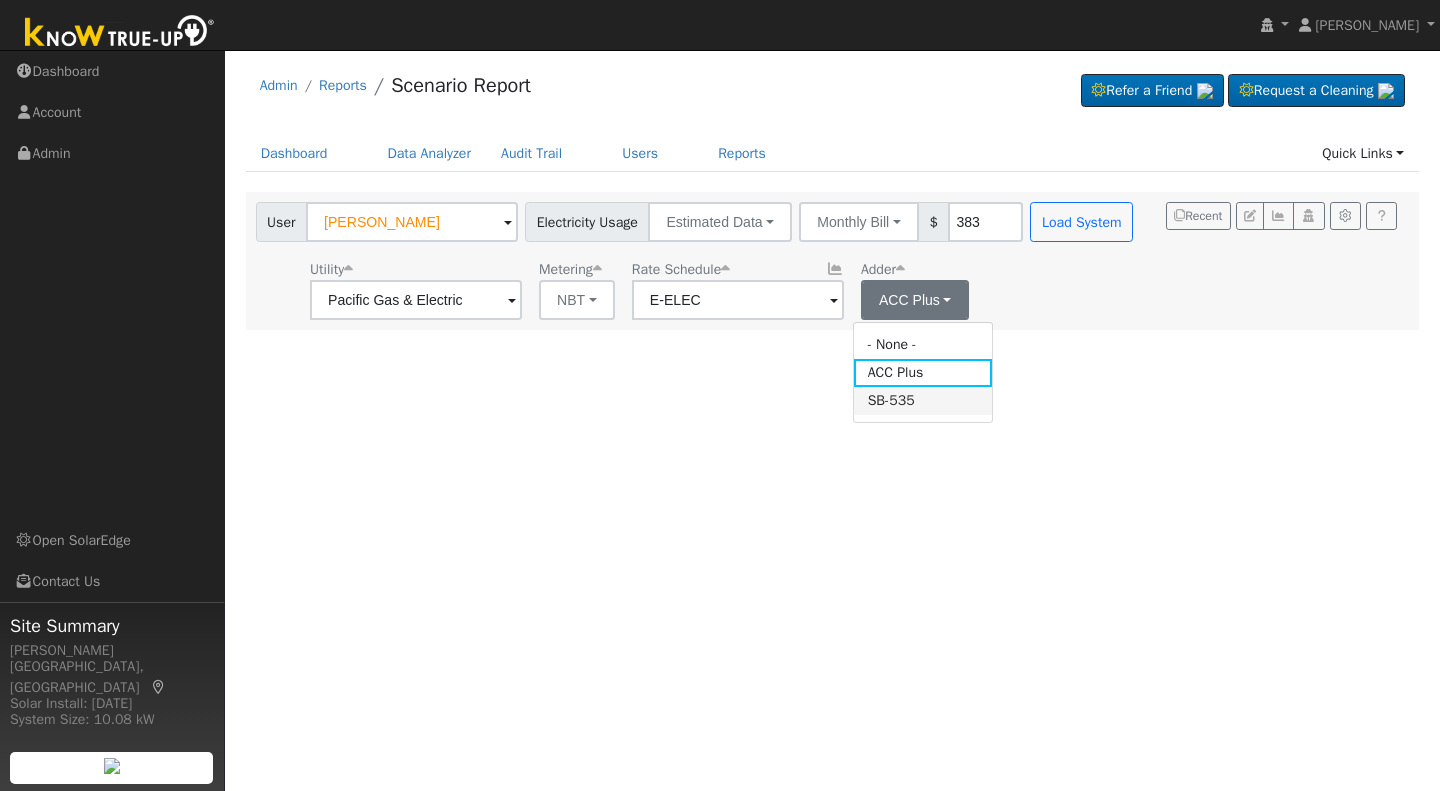 click on "SB-535" at bounding box center [923, 401] 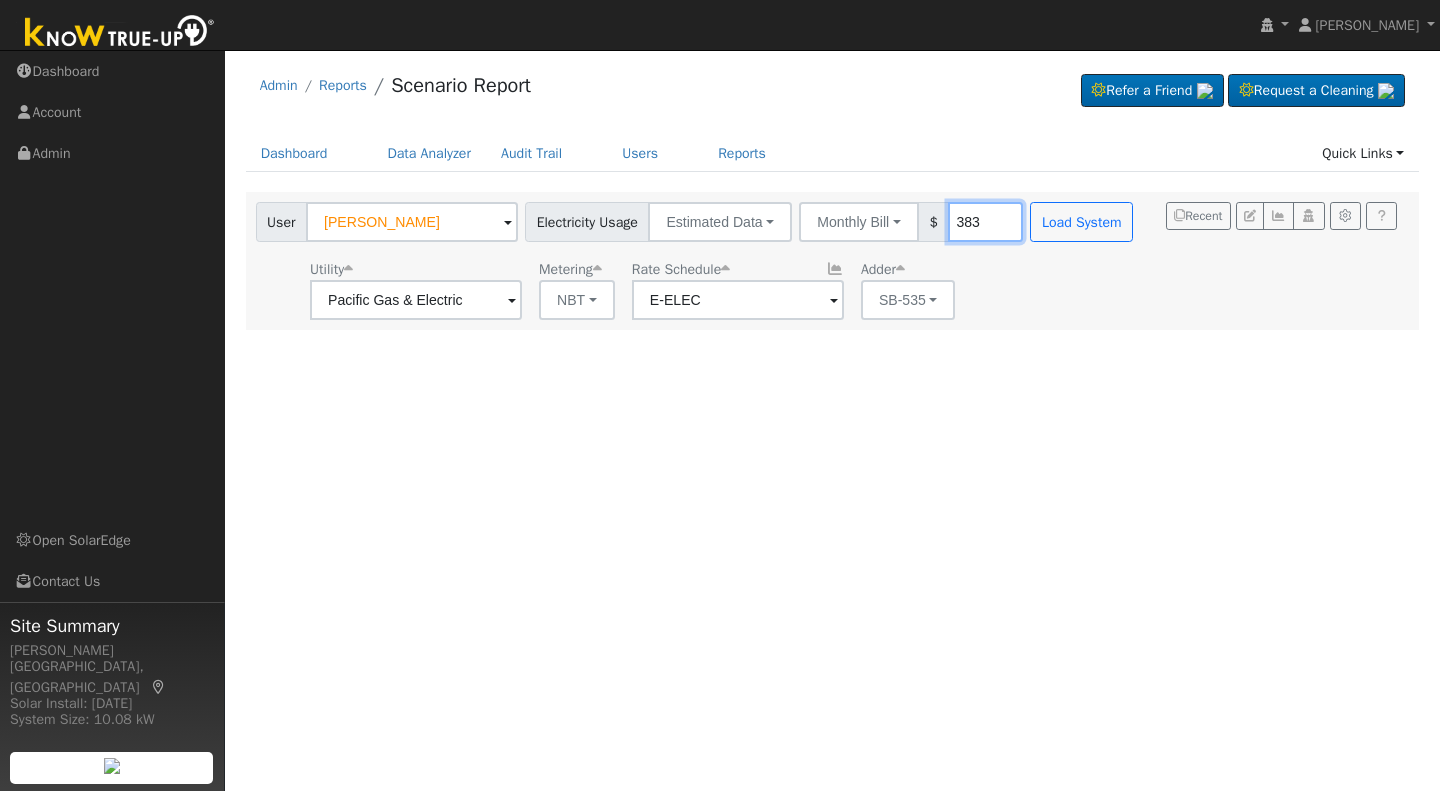 click on "383" at bounding box center [985, 222] 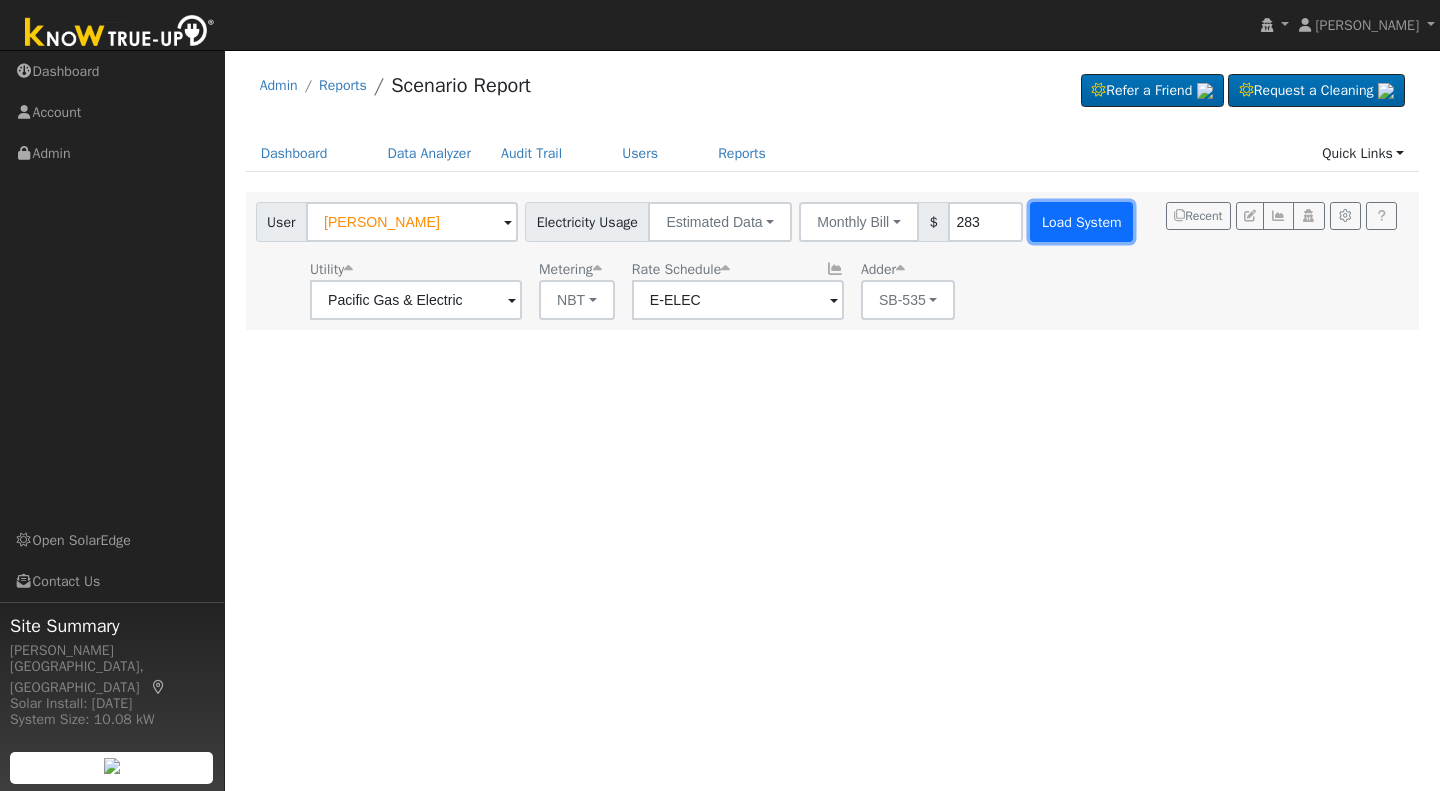 click on "Load System" at bounding box center (1081, 222) 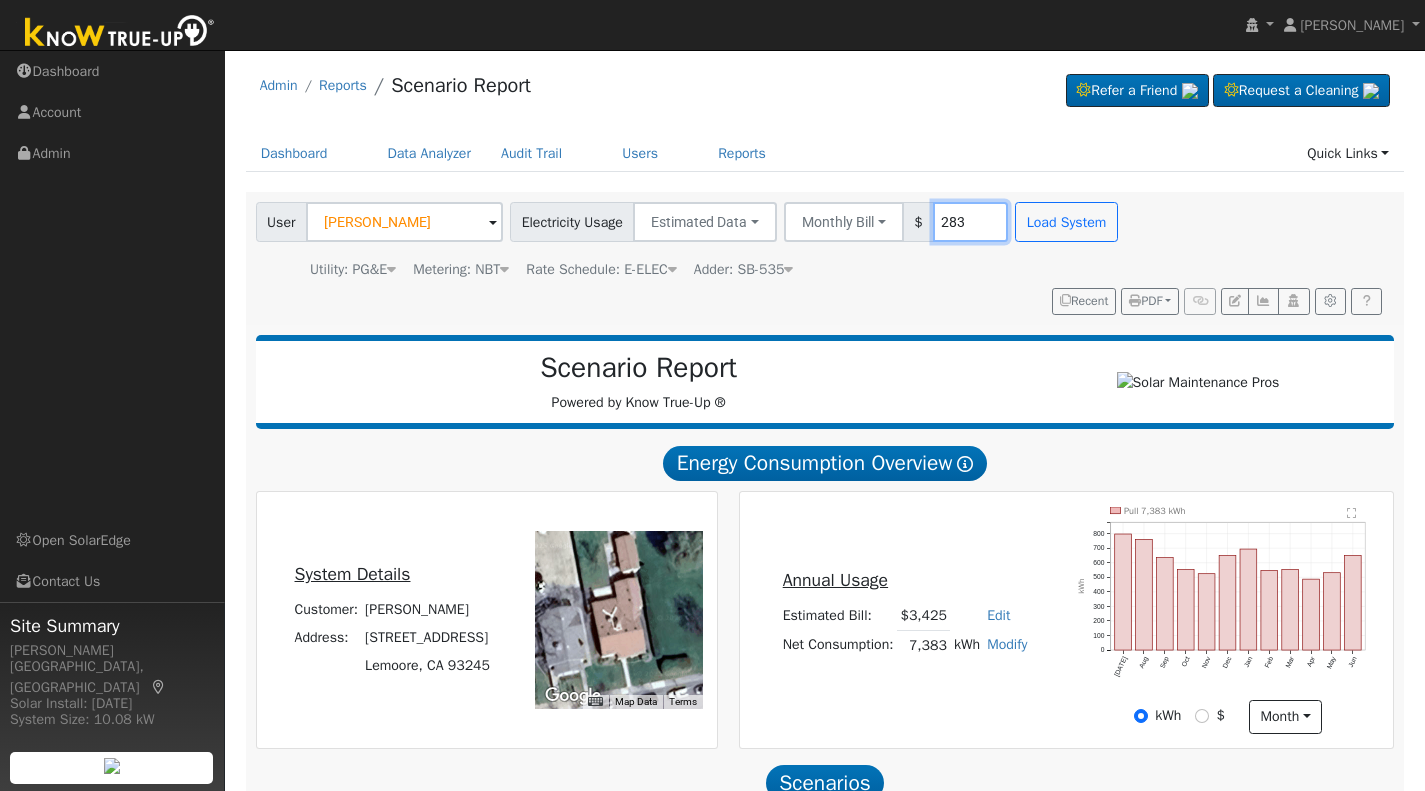 click on "283" at bounding box center [970, 222] 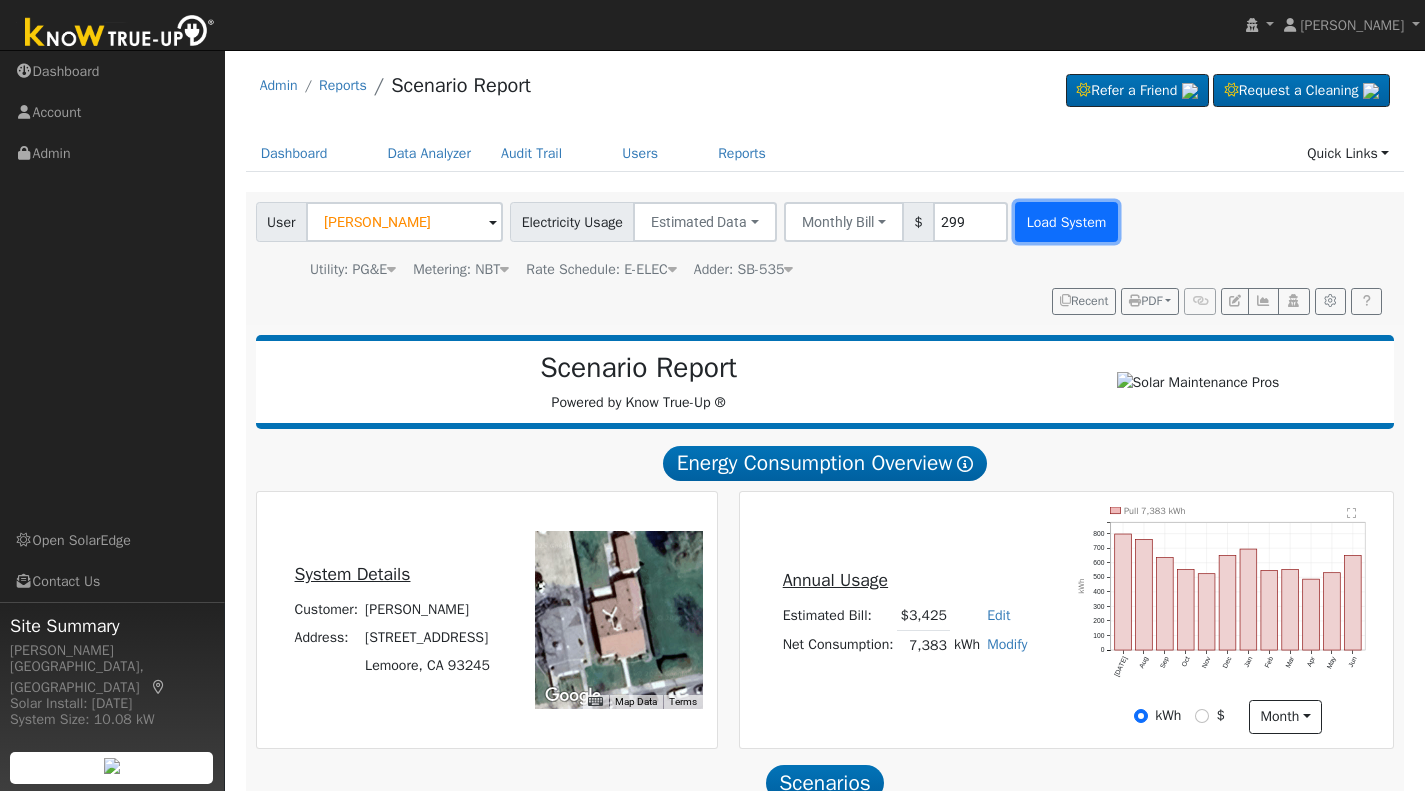 click on "Load System" at bounding box center (1066, 222) 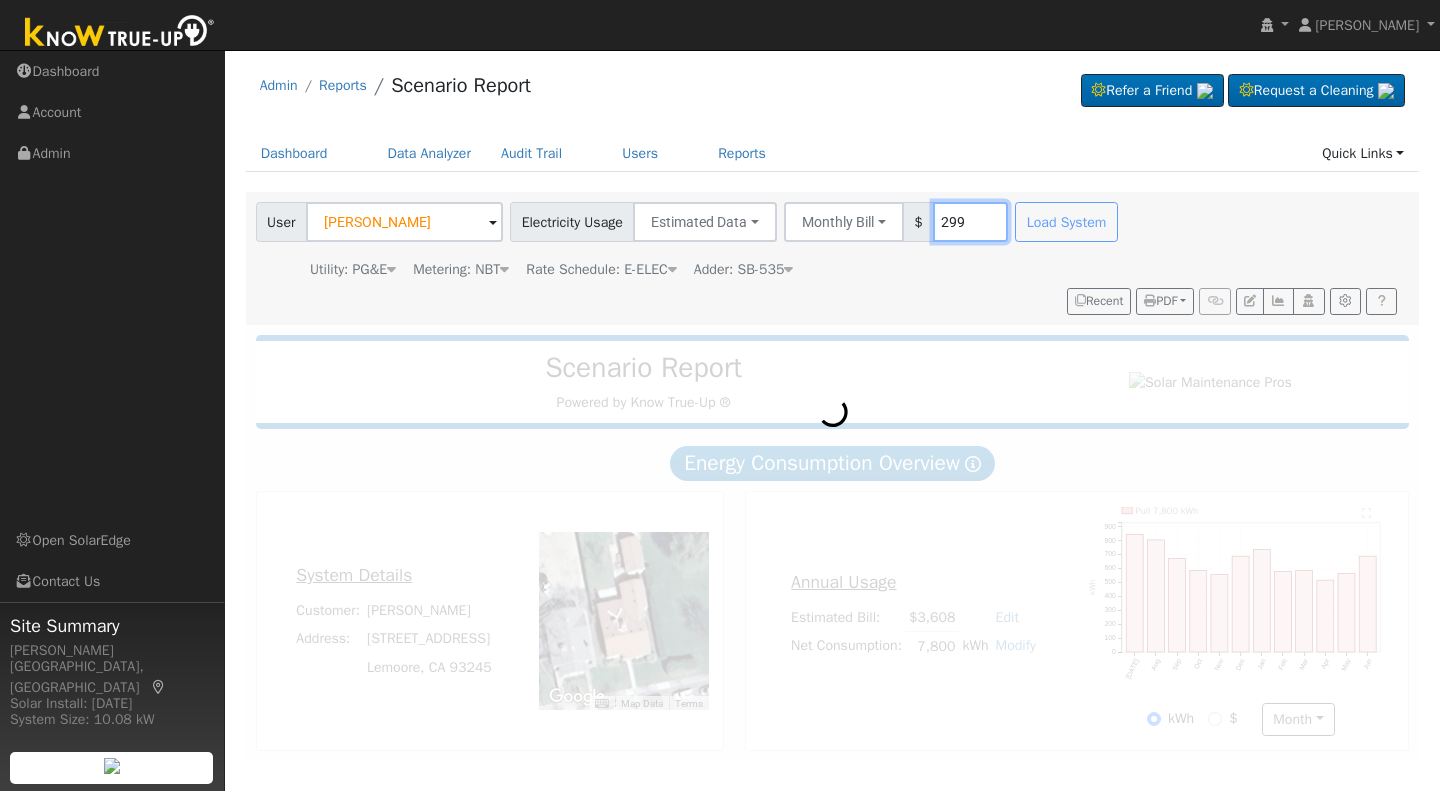 click on "299" at bounding box center [970, 222] 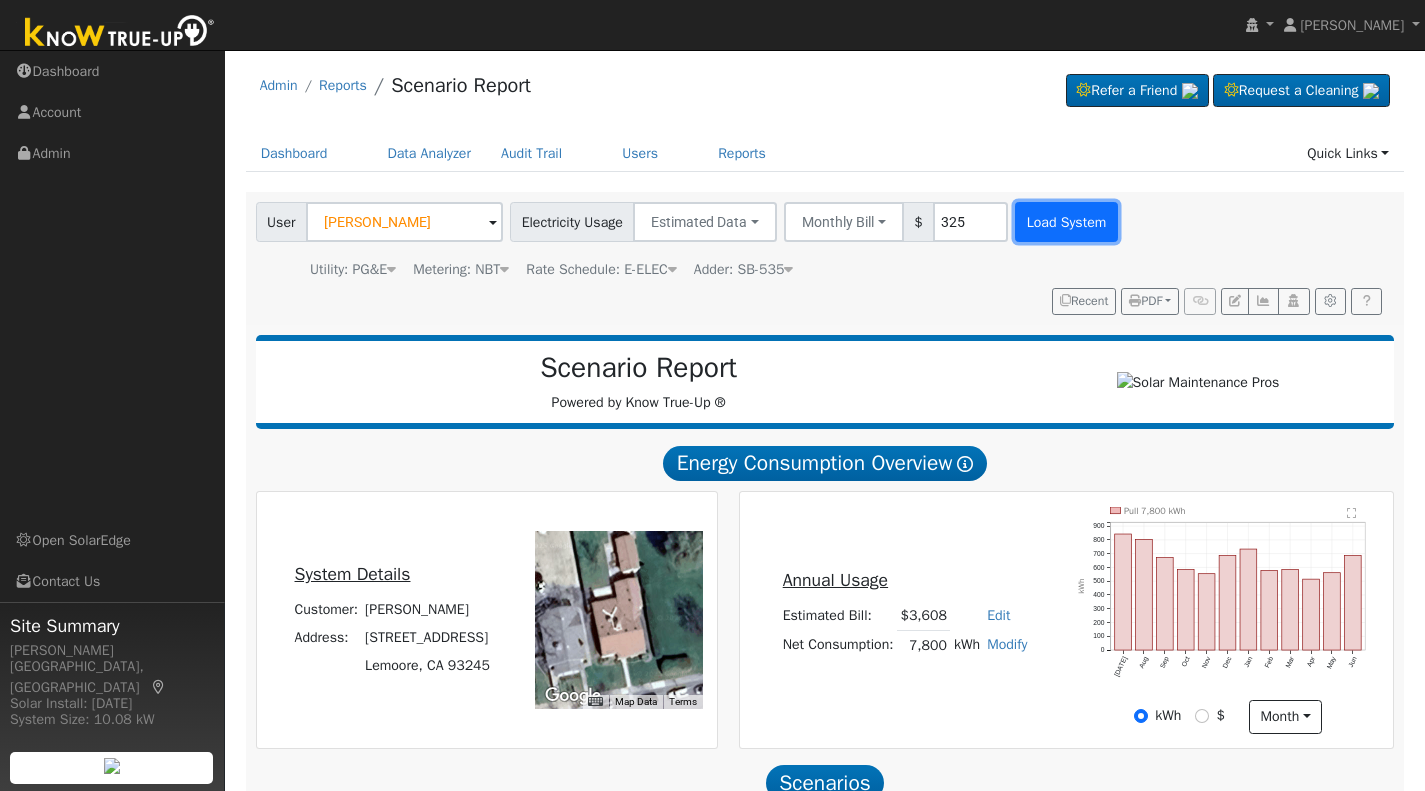 click on "Load System" at bounding box center [1066, 222] 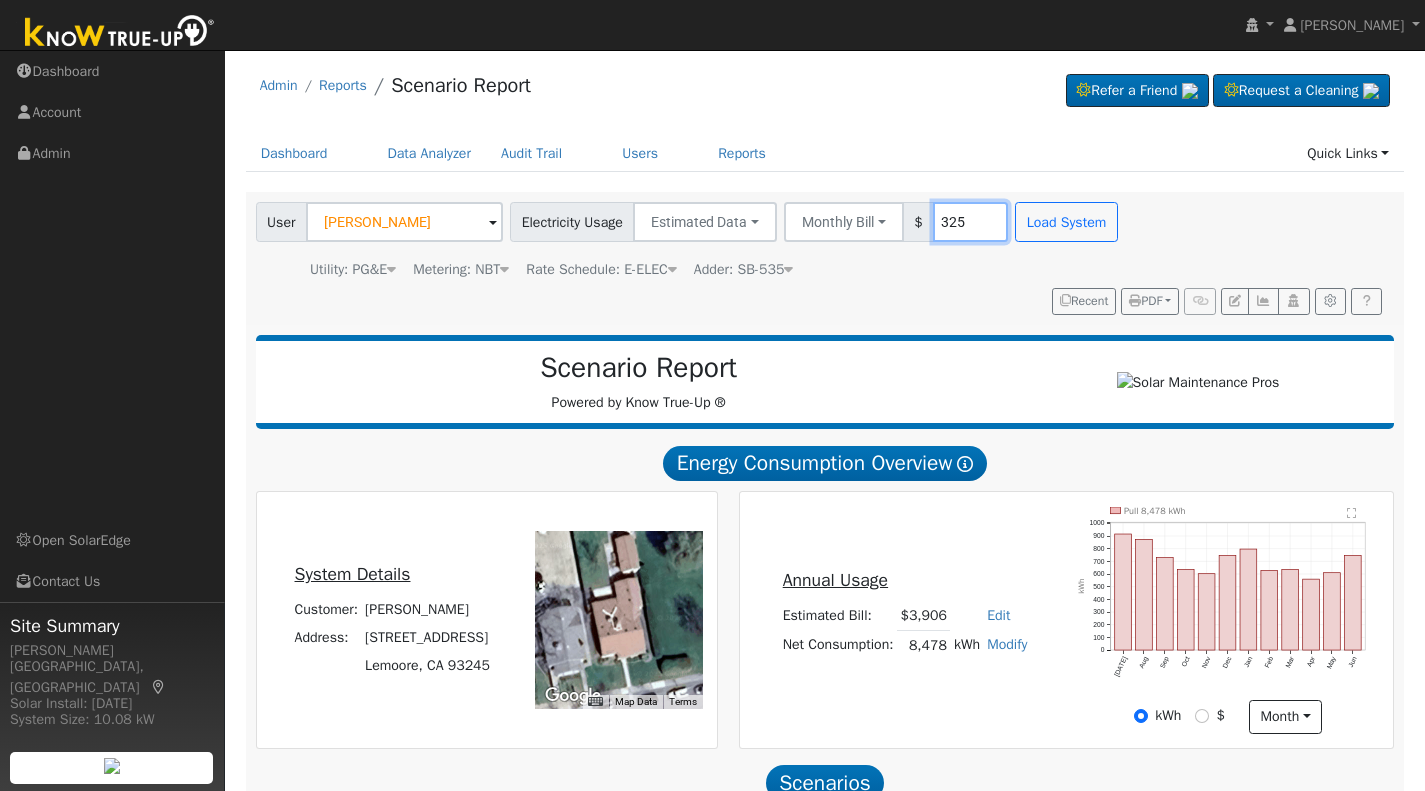 click on "325" at bounding box center (970, 222) 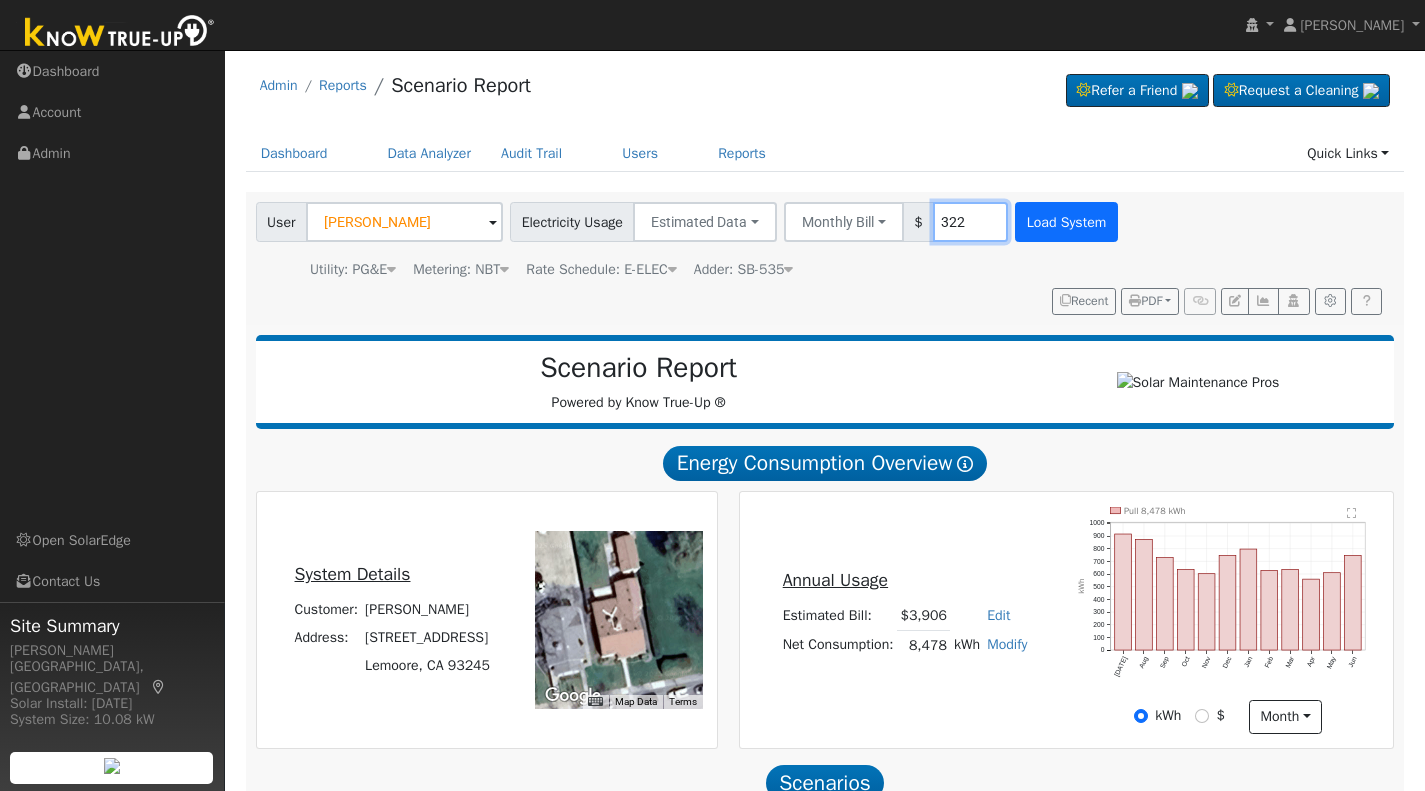 type on "322" 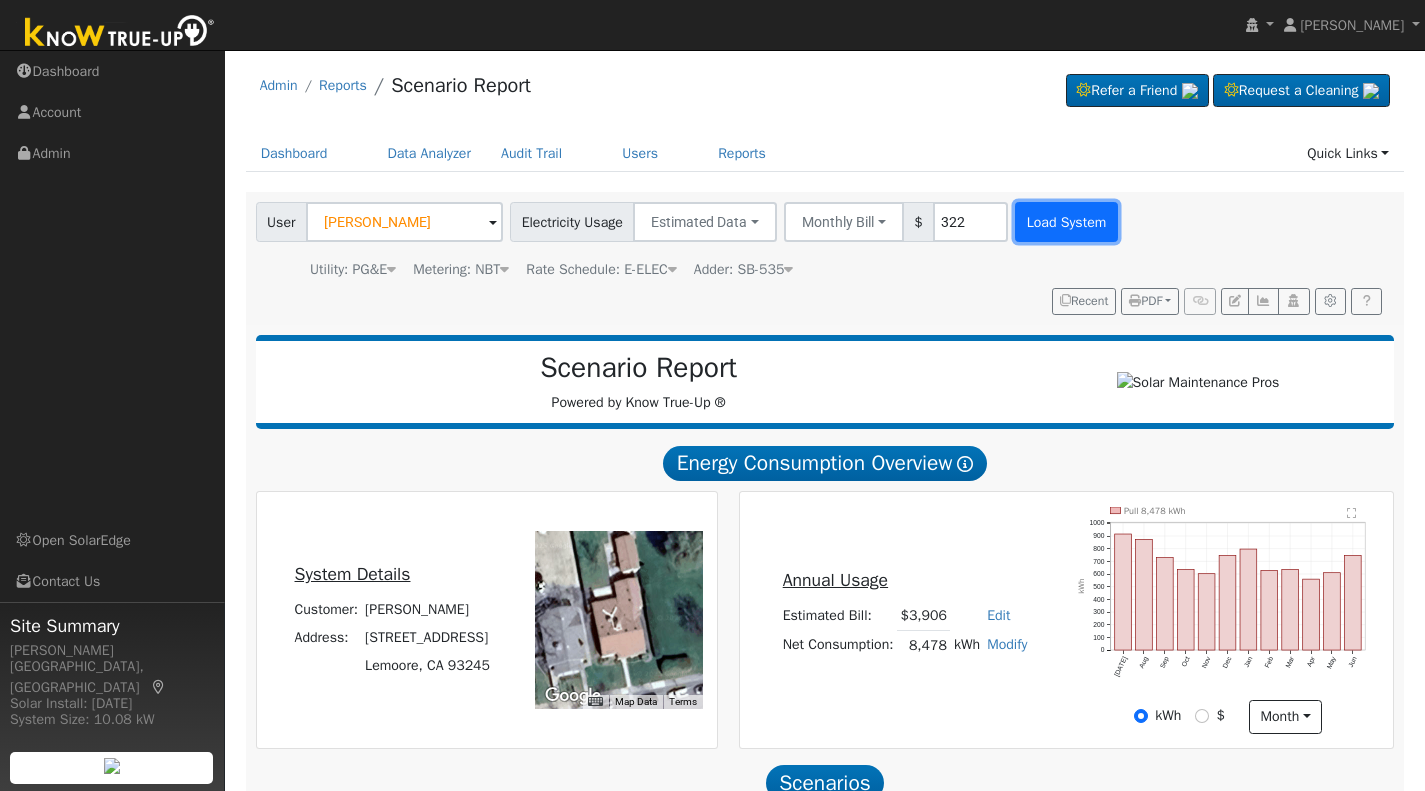 click on "Load System" at bounding box center [1066, 222] 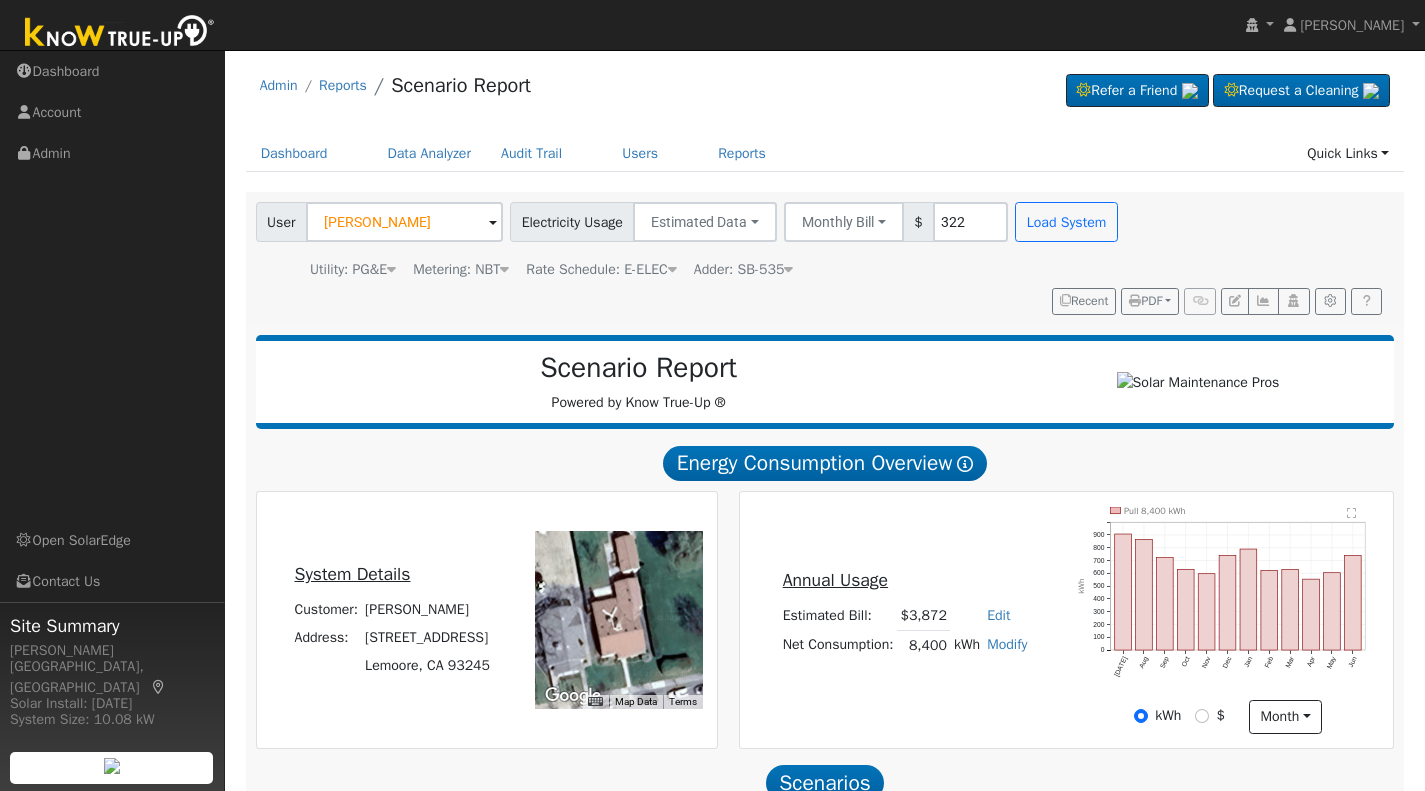 click on "User Profile First name Last name Email Email Notifications No Emails No Emails Weekly Emails Monthly Emails Cancel Save
Terms Of Service
Close
Login as User
Select a User
Admin
Reports
Scenario Report" at bounding box center [825, 545] 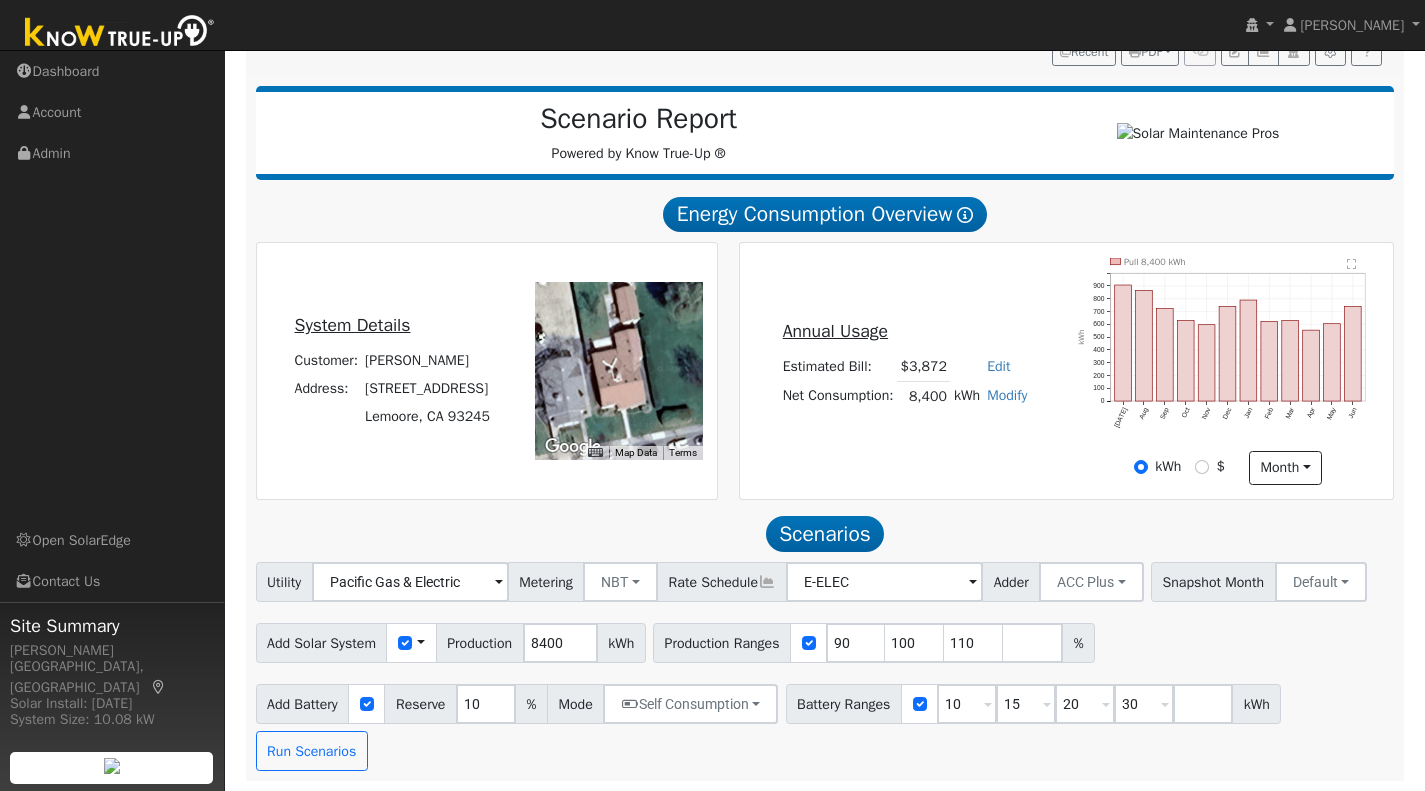 scroll, scrollTop: 257, scrollLeft: 0, axis: vertical 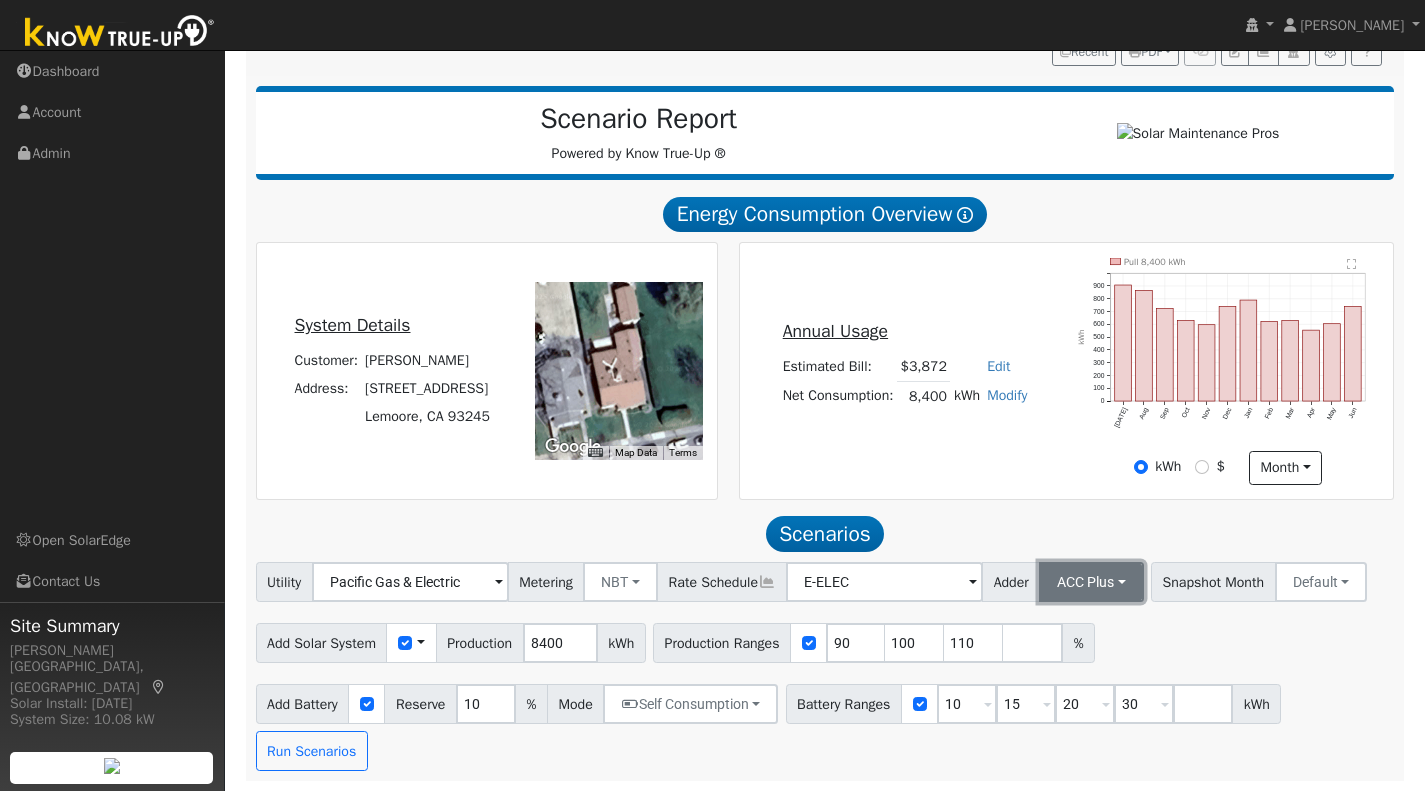 click on "ACC Plus" at bounding box center [1091, 582] 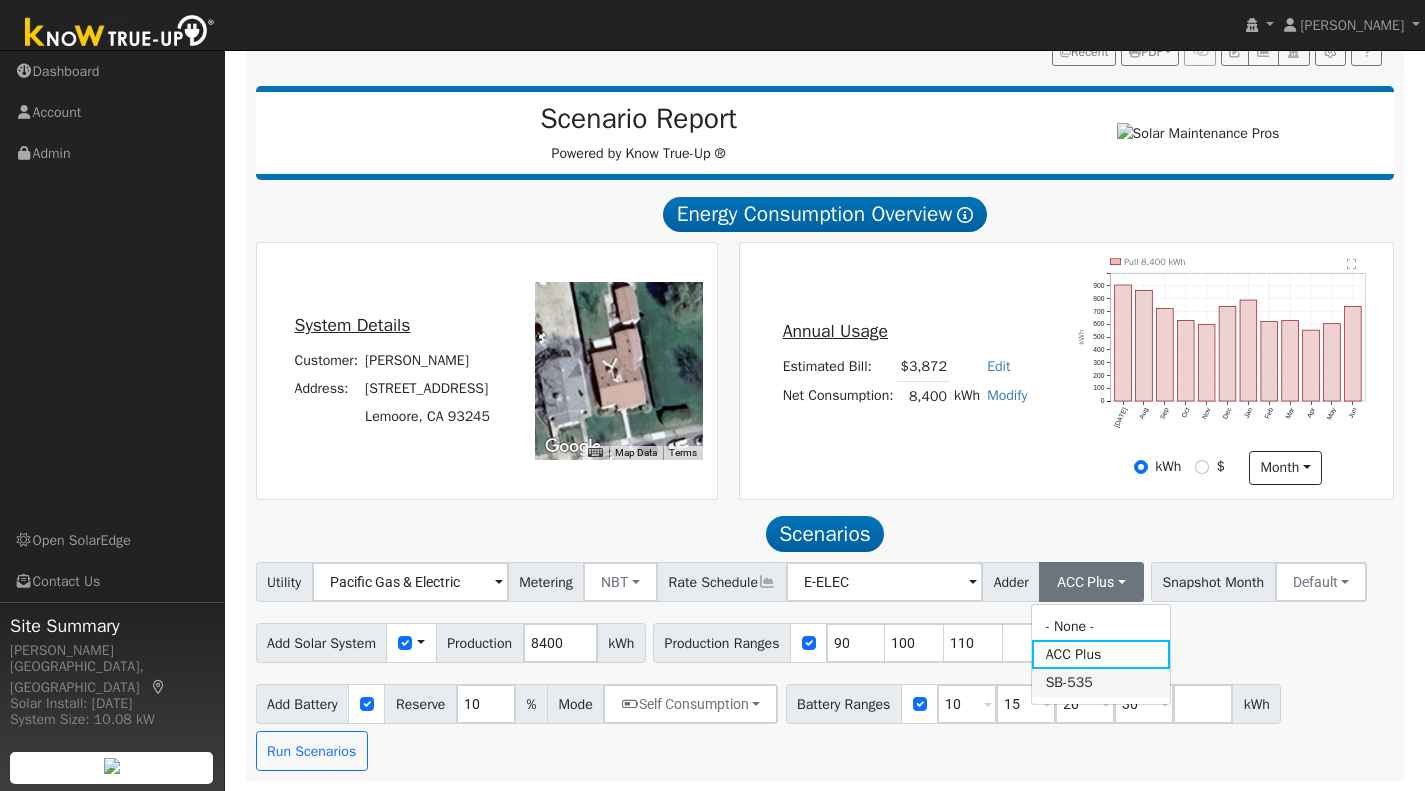 click on "SB-535" at bounding box center (1101, 683) 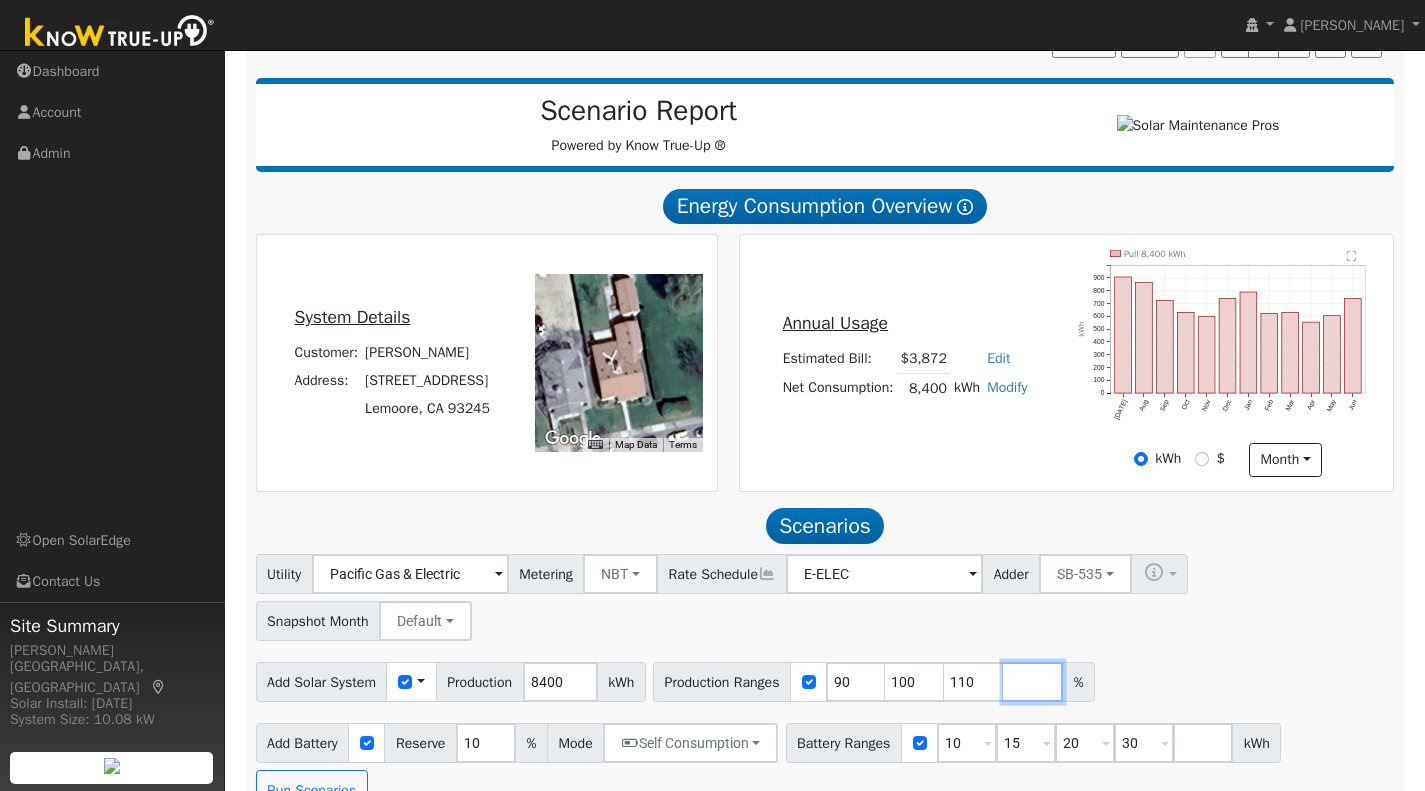 click at bounding box center (1033, 682) 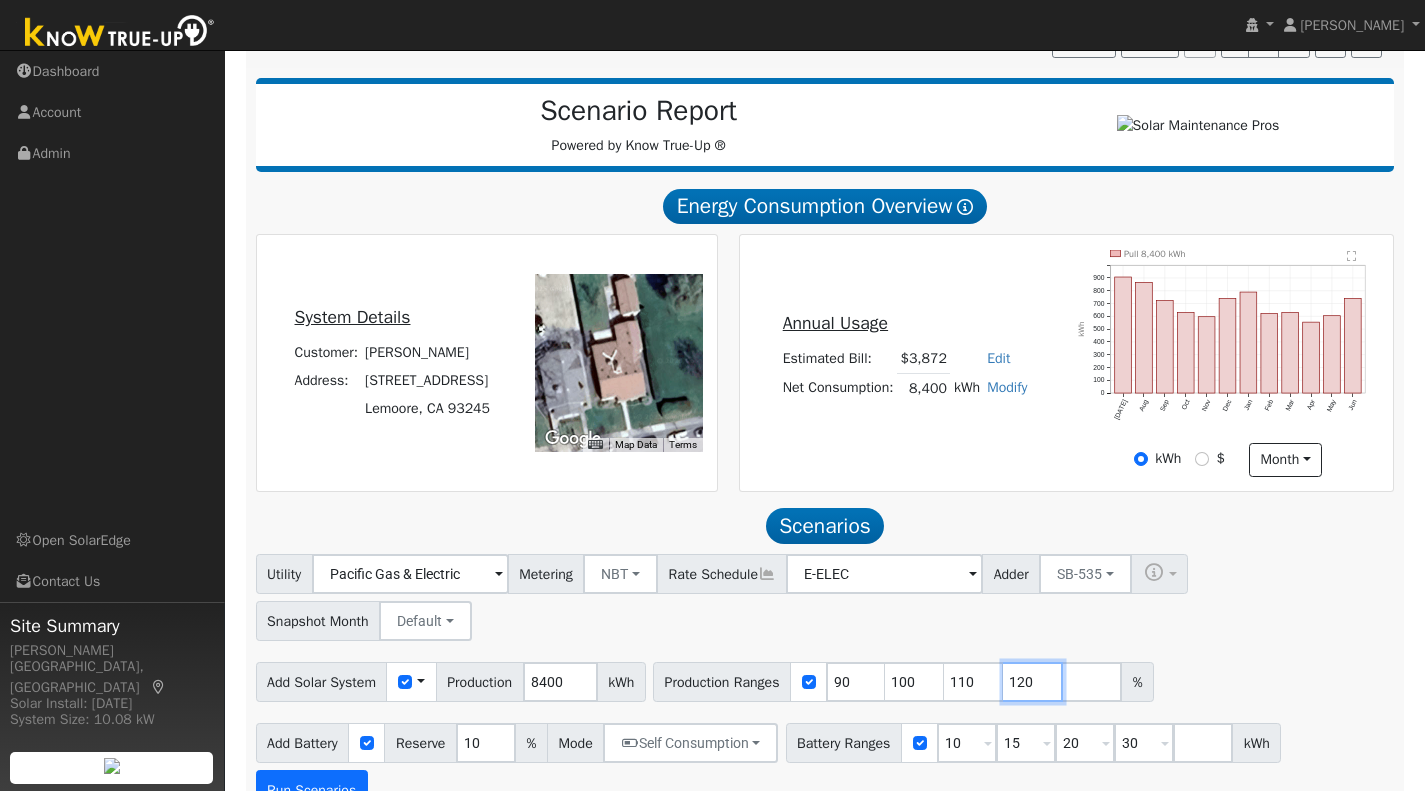 type on "120" 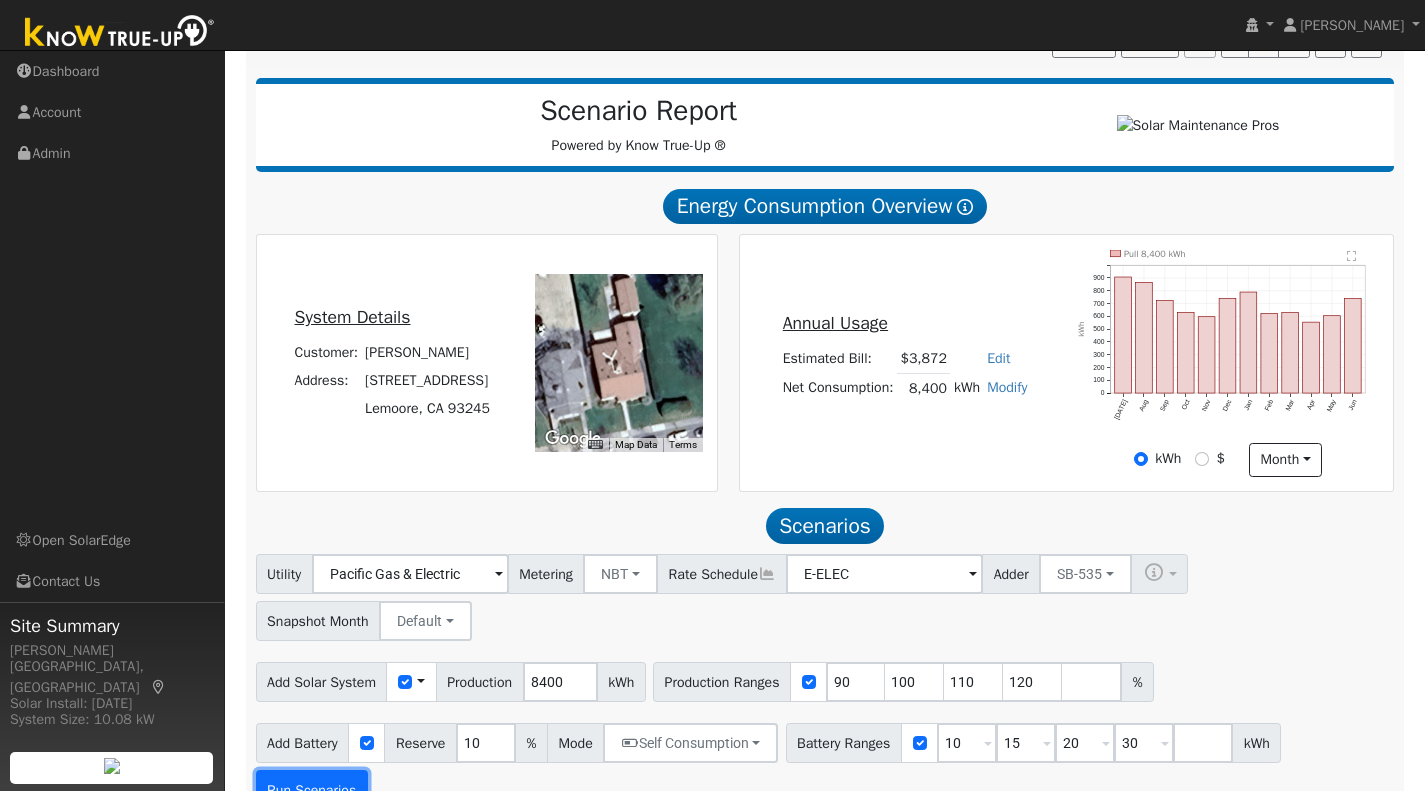 click on "Run Scenarios" at bounding box center (312, 790) 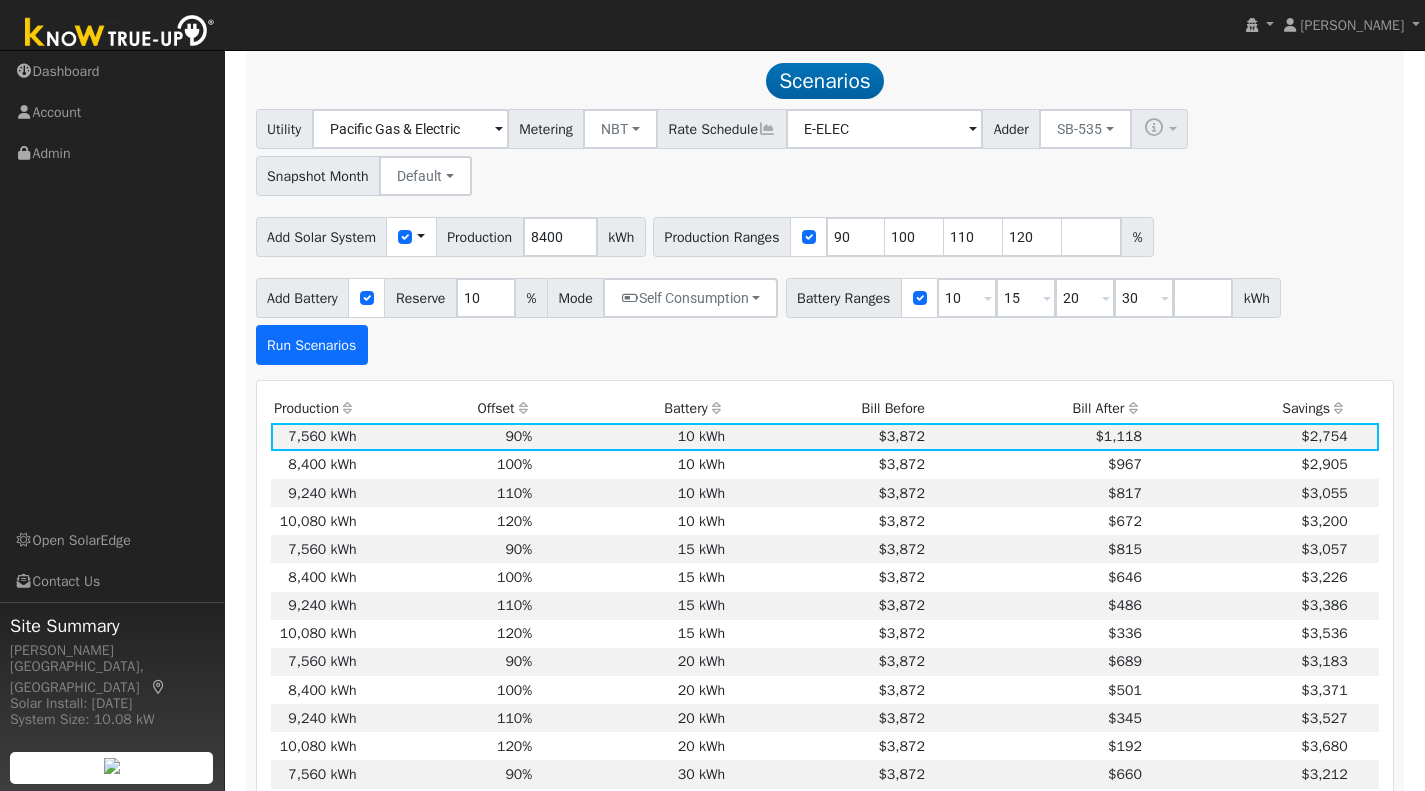 scroll, scrollTop: 711, scrollLeft: 0, axis: vertical 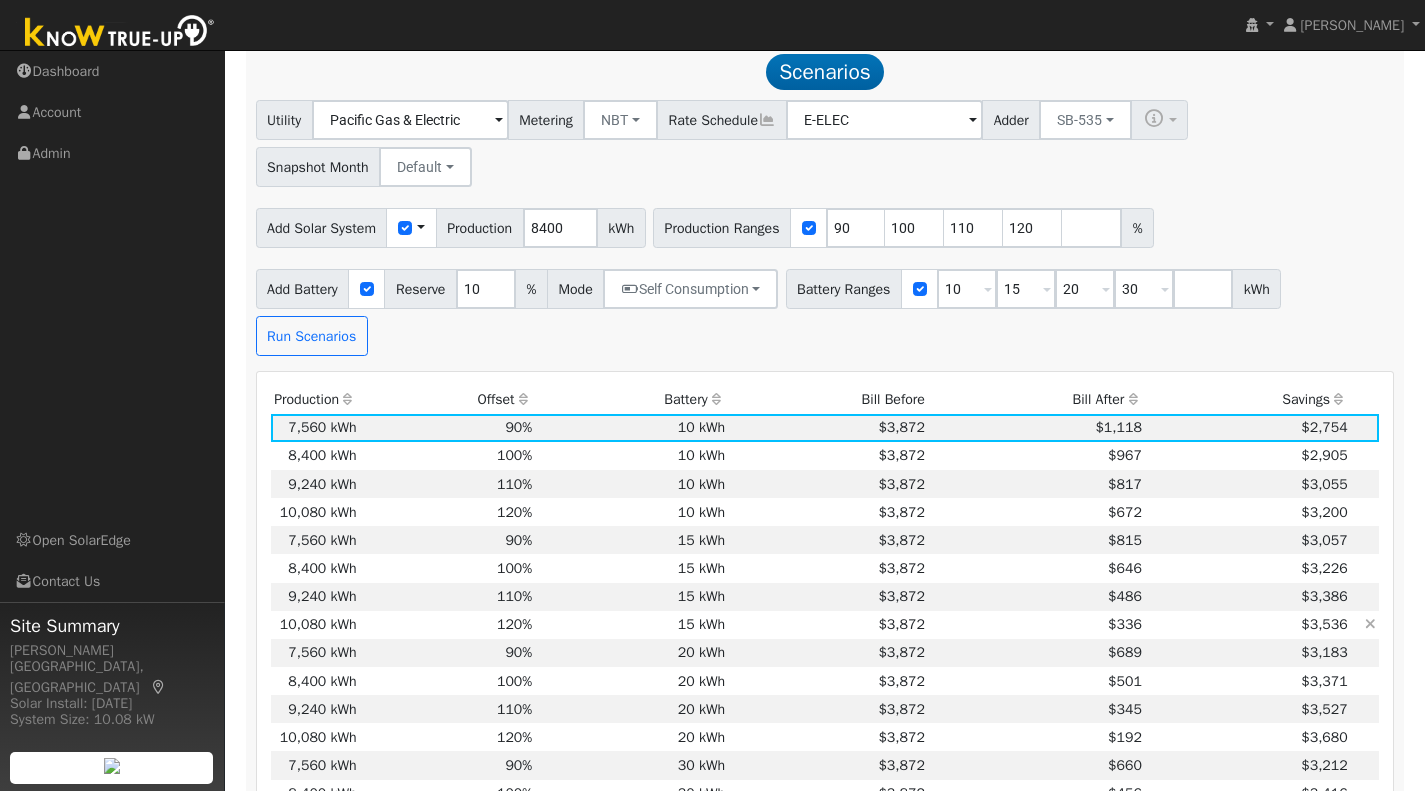 click on "15 kWh" at bounding box center (632, 625) 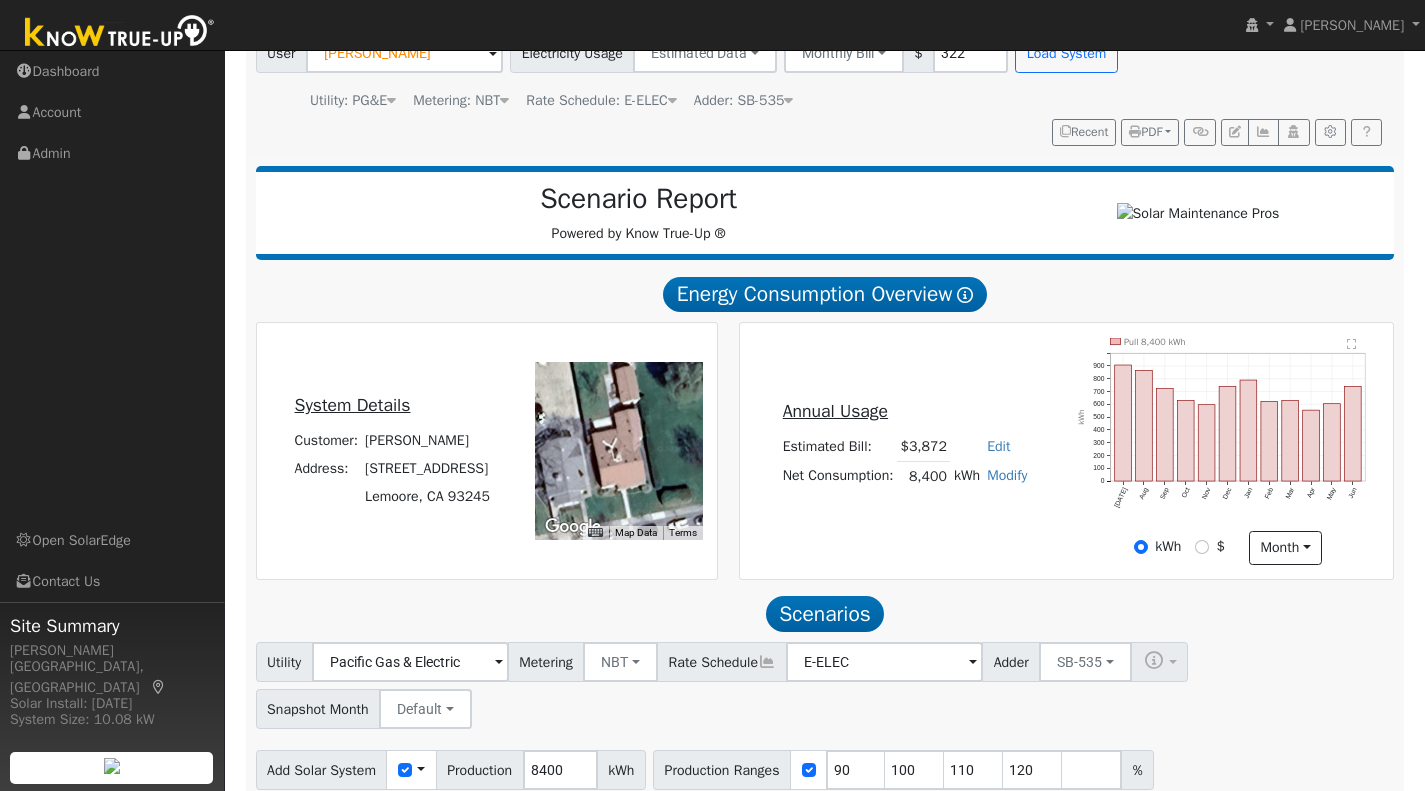 scroll, scrollTop: 147, scrollLeft: 0, axis: vertical 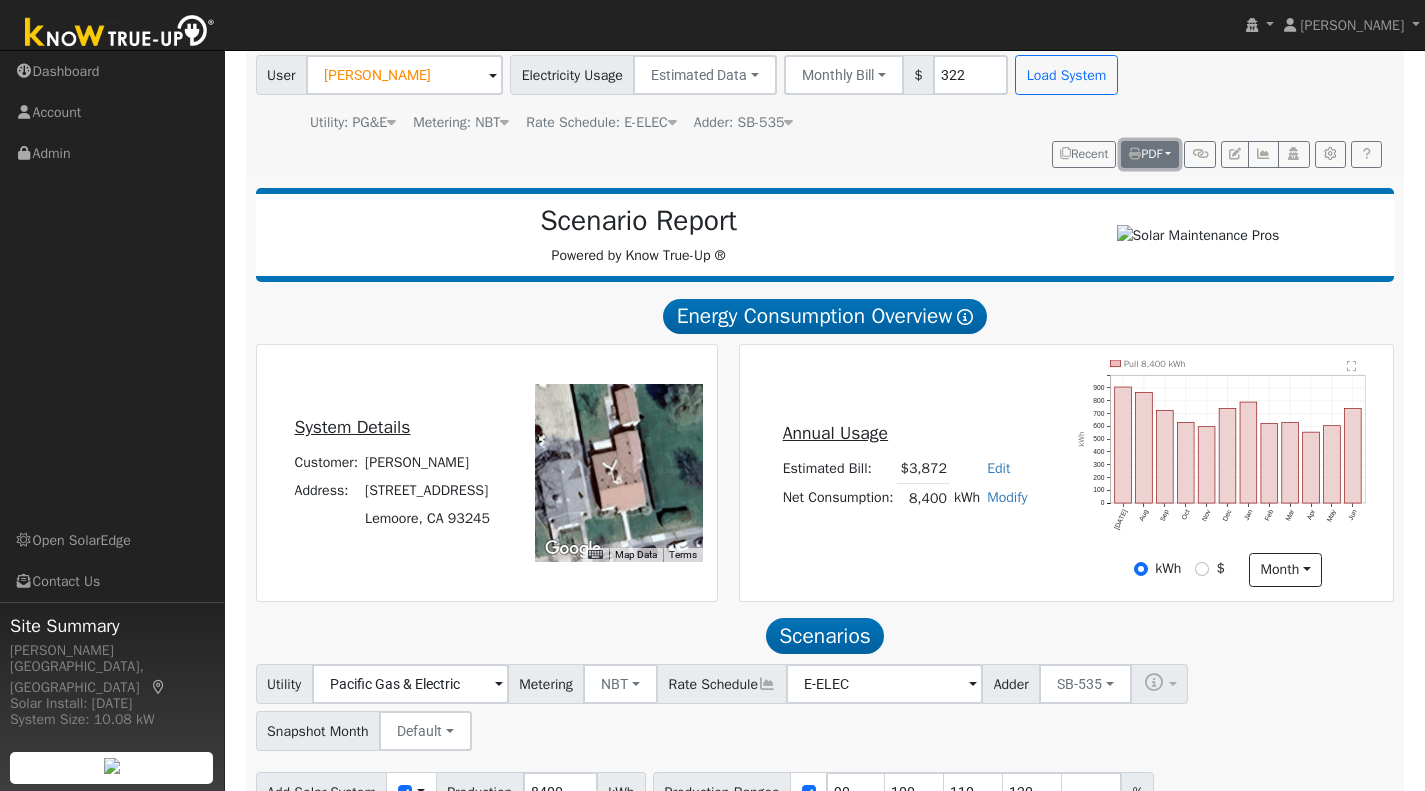 click on "PDF" at bounding box center (1145, 154) 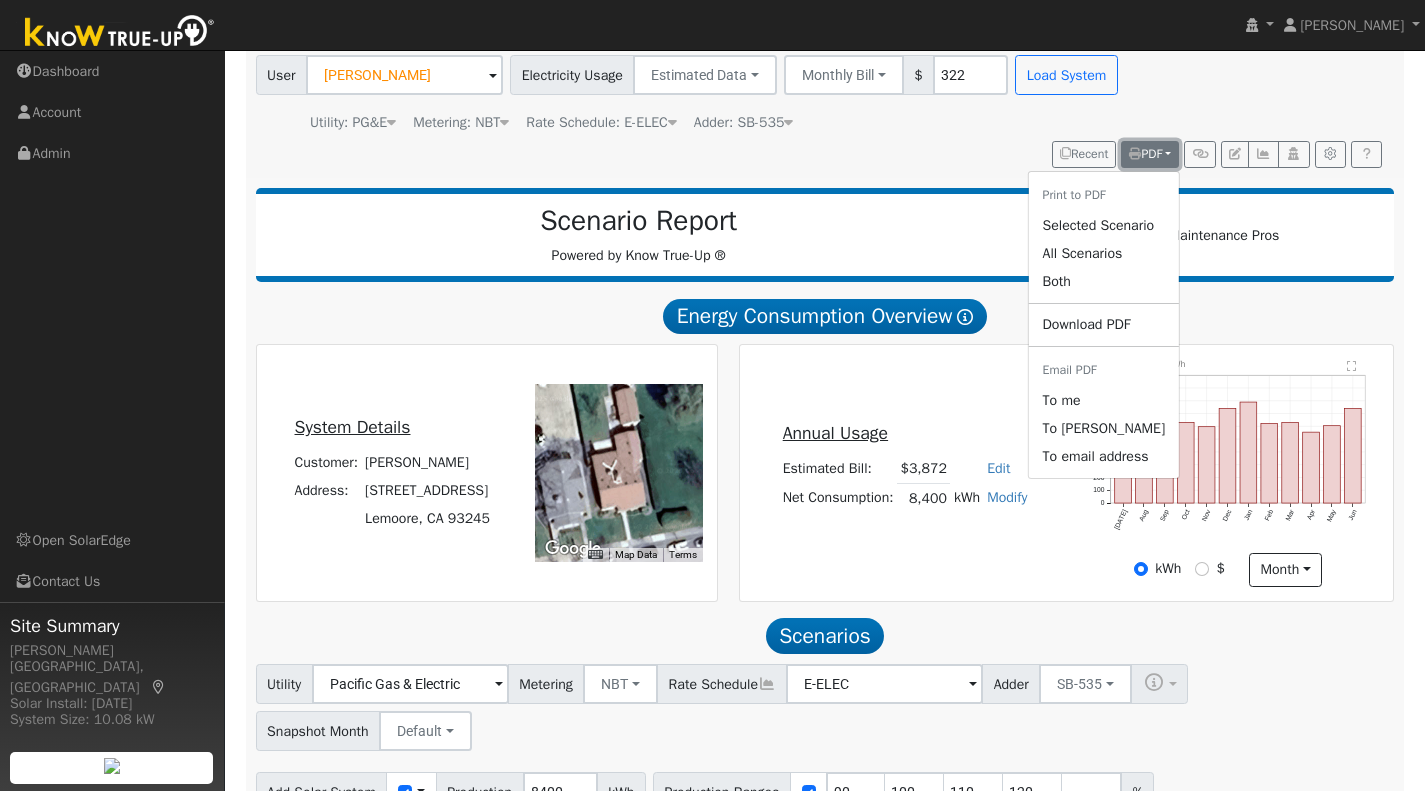 click on "PDF" at bounding box center [1145, 154] 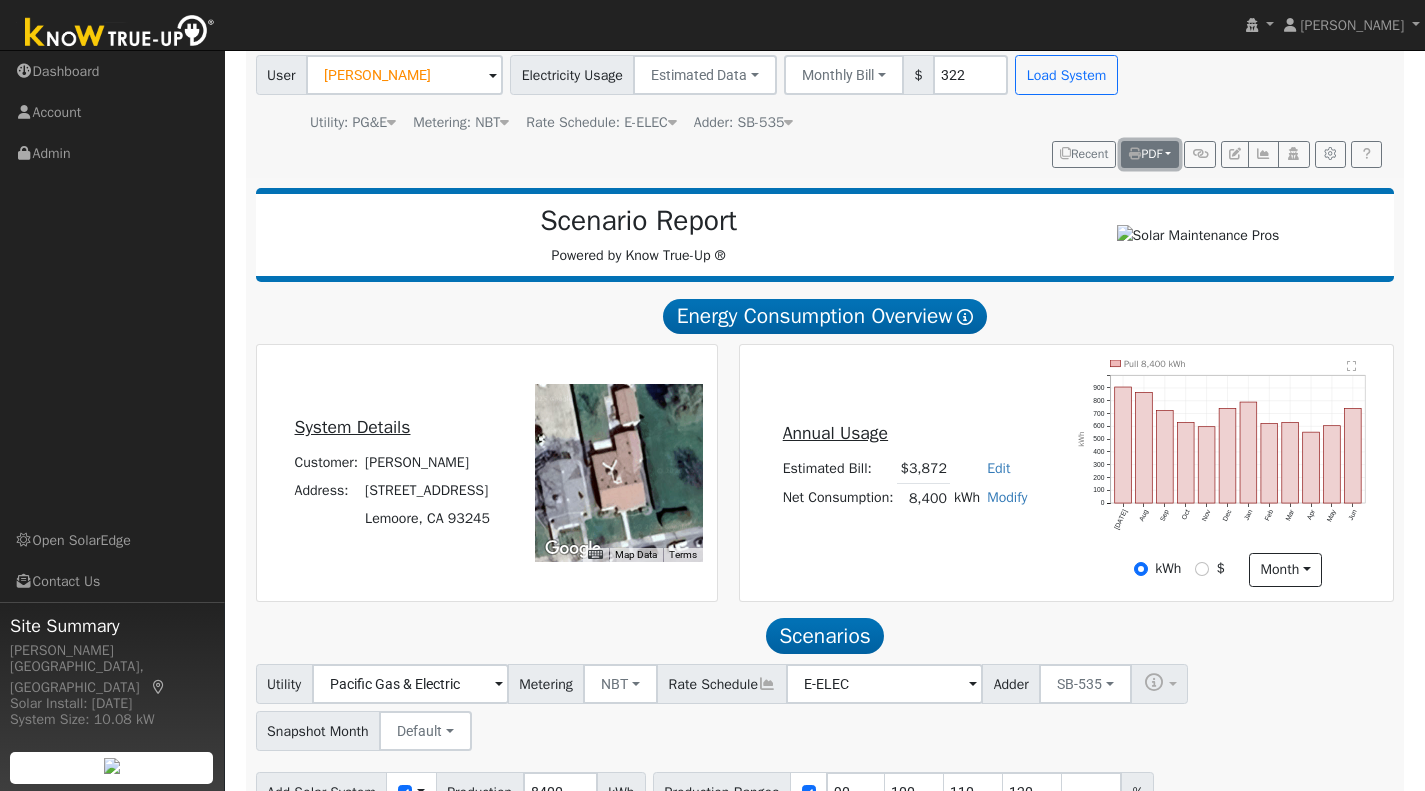 click on "PDF" at bounding box center [1145, 154] 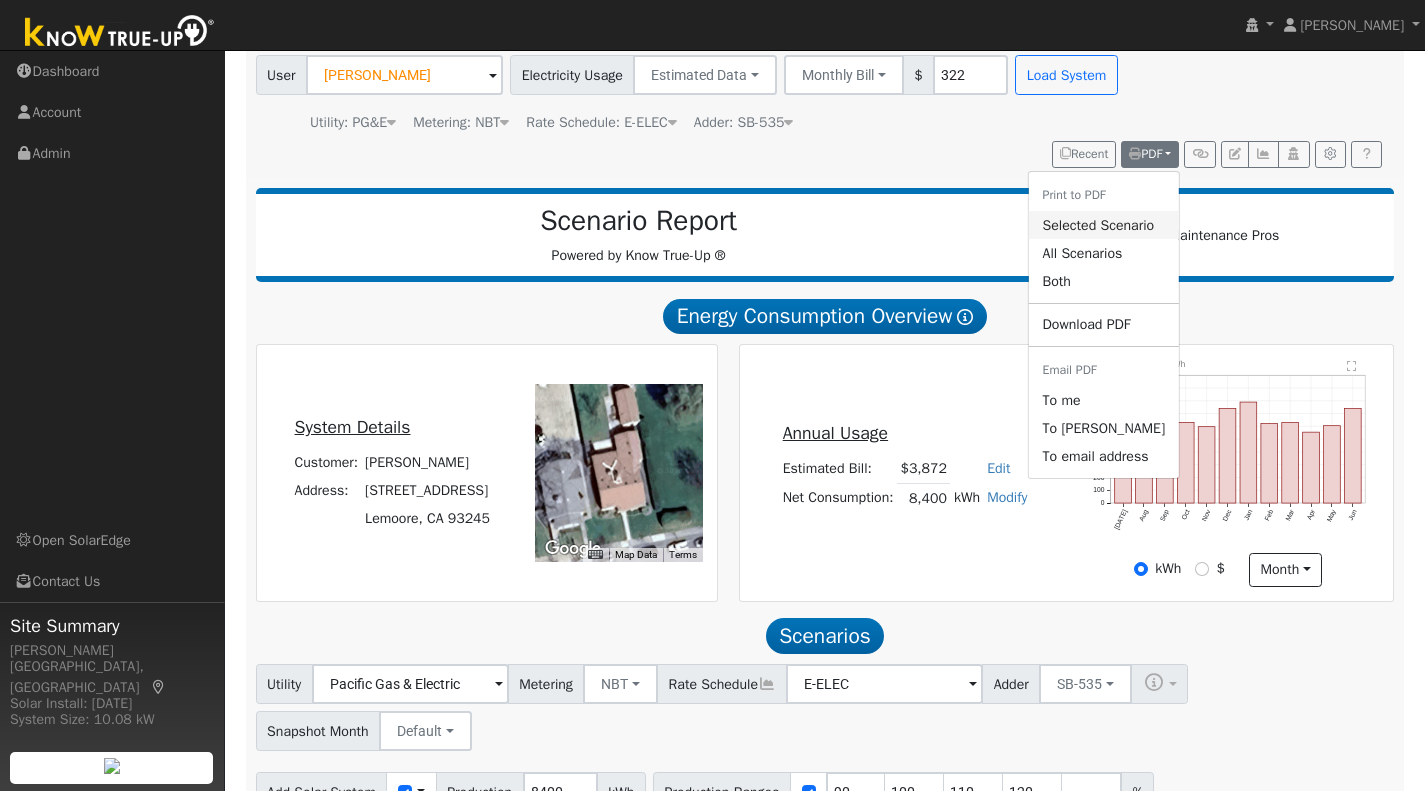 click on "Selected Scenario" at bounding box center [1103, 225] 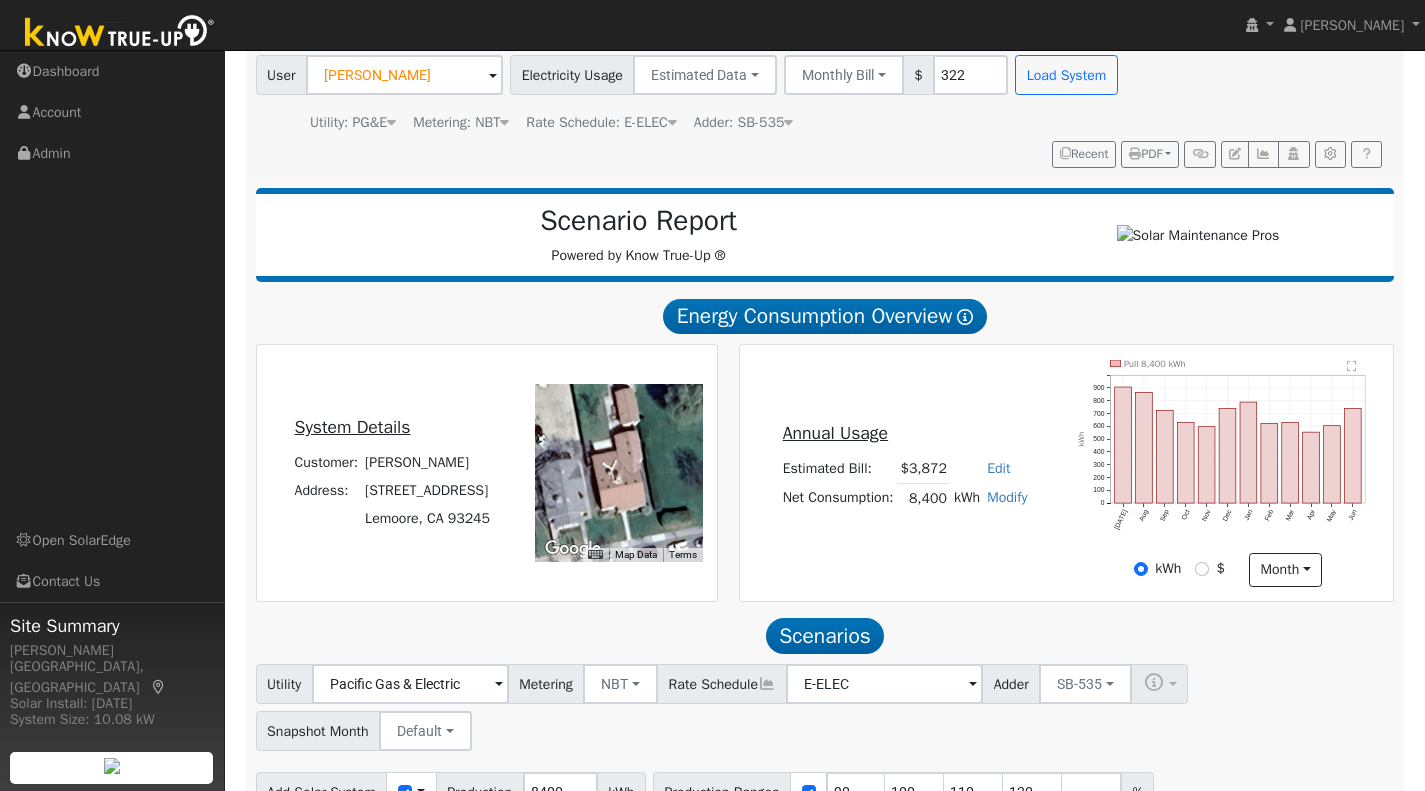 scroll, scrollTop: 148, scrollLeft: 0, axis: vertical 